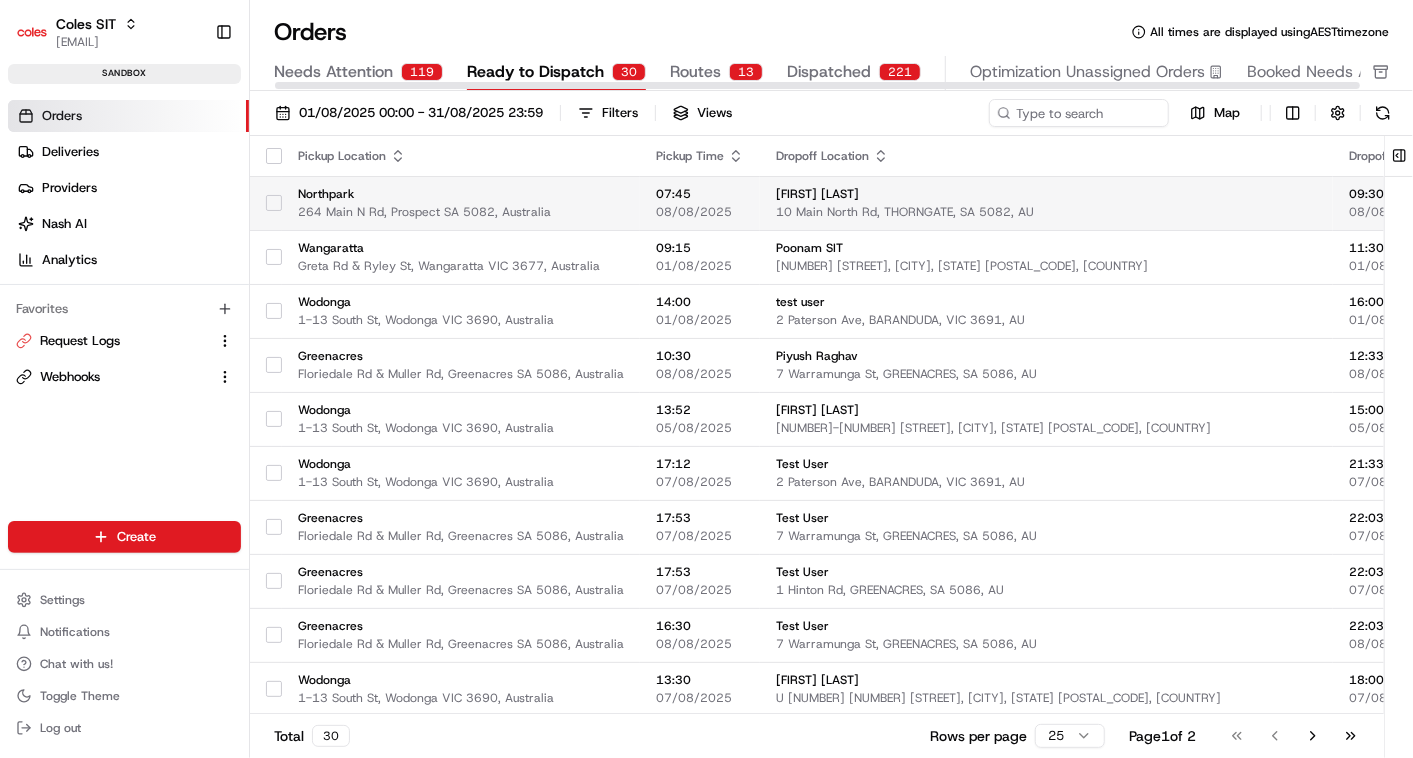 scroll, scrollTop: 0, scrollLeft: 0, axis: both 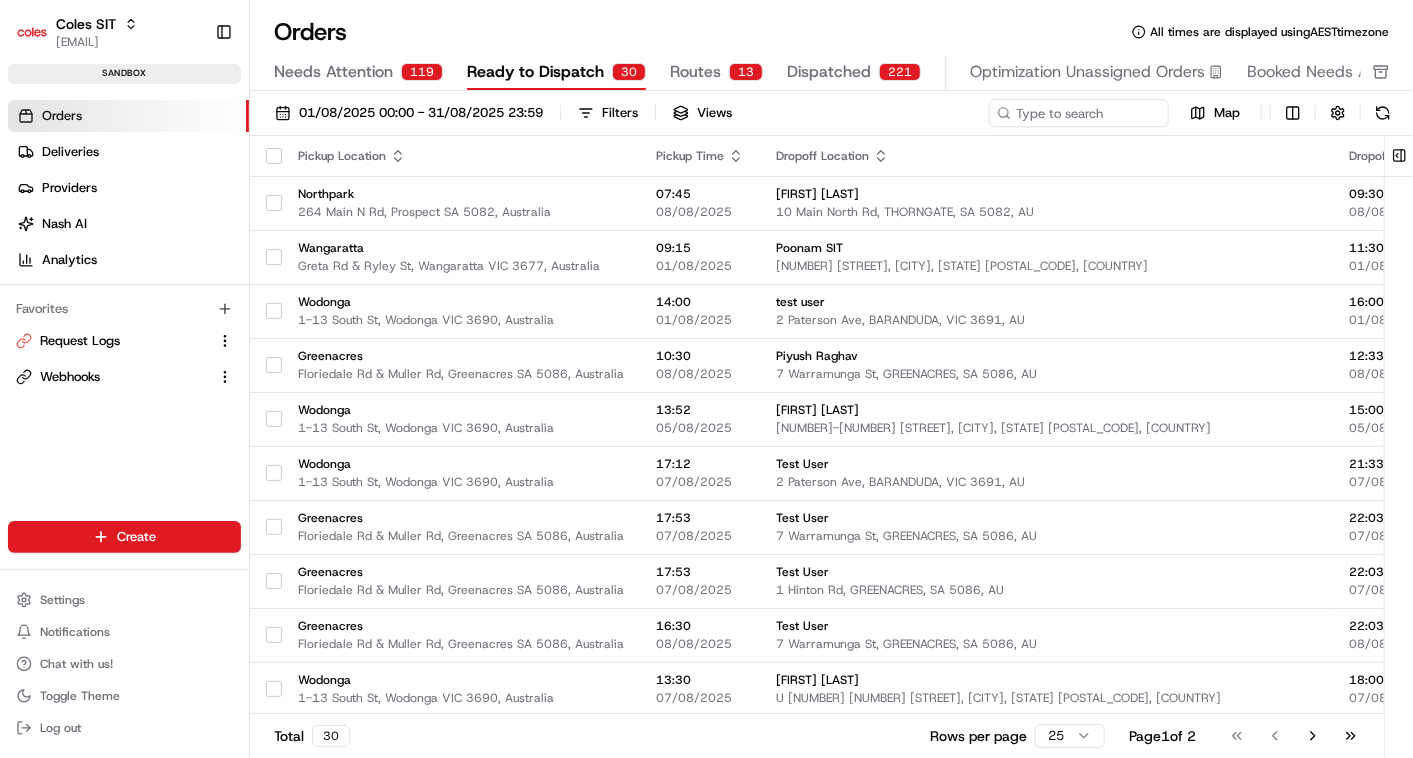 click on "Orders" at bounding box center [128, 116] 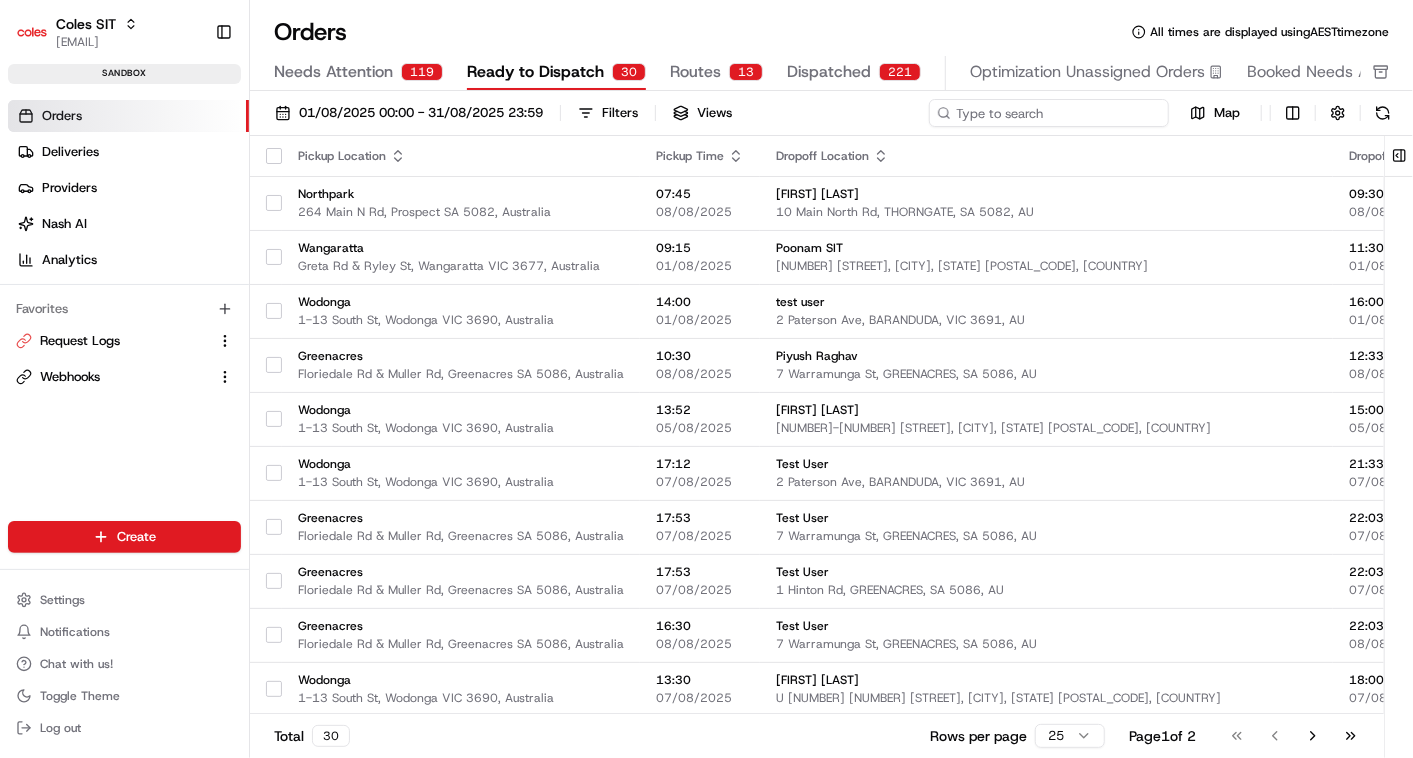 click at bounding box center (1049, 113) 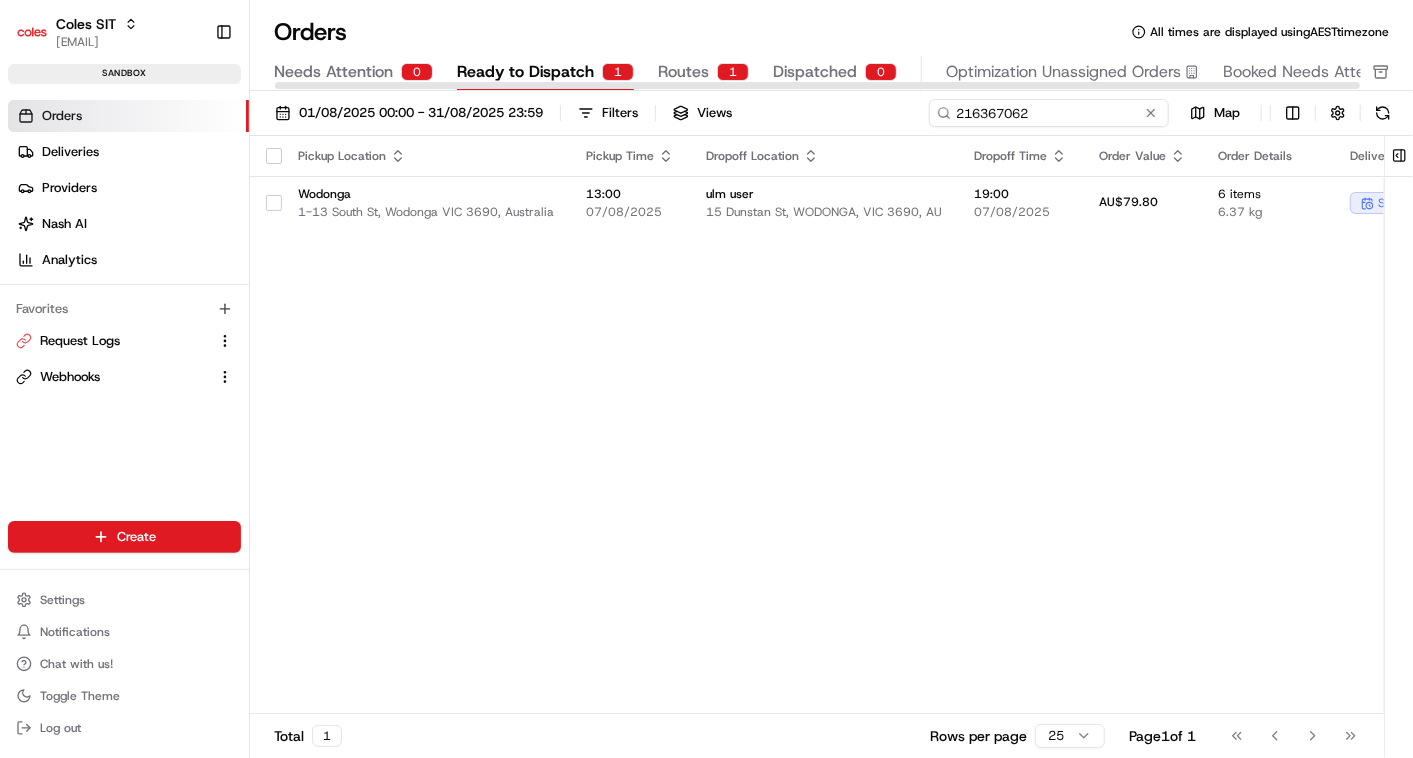 type on "216367062" 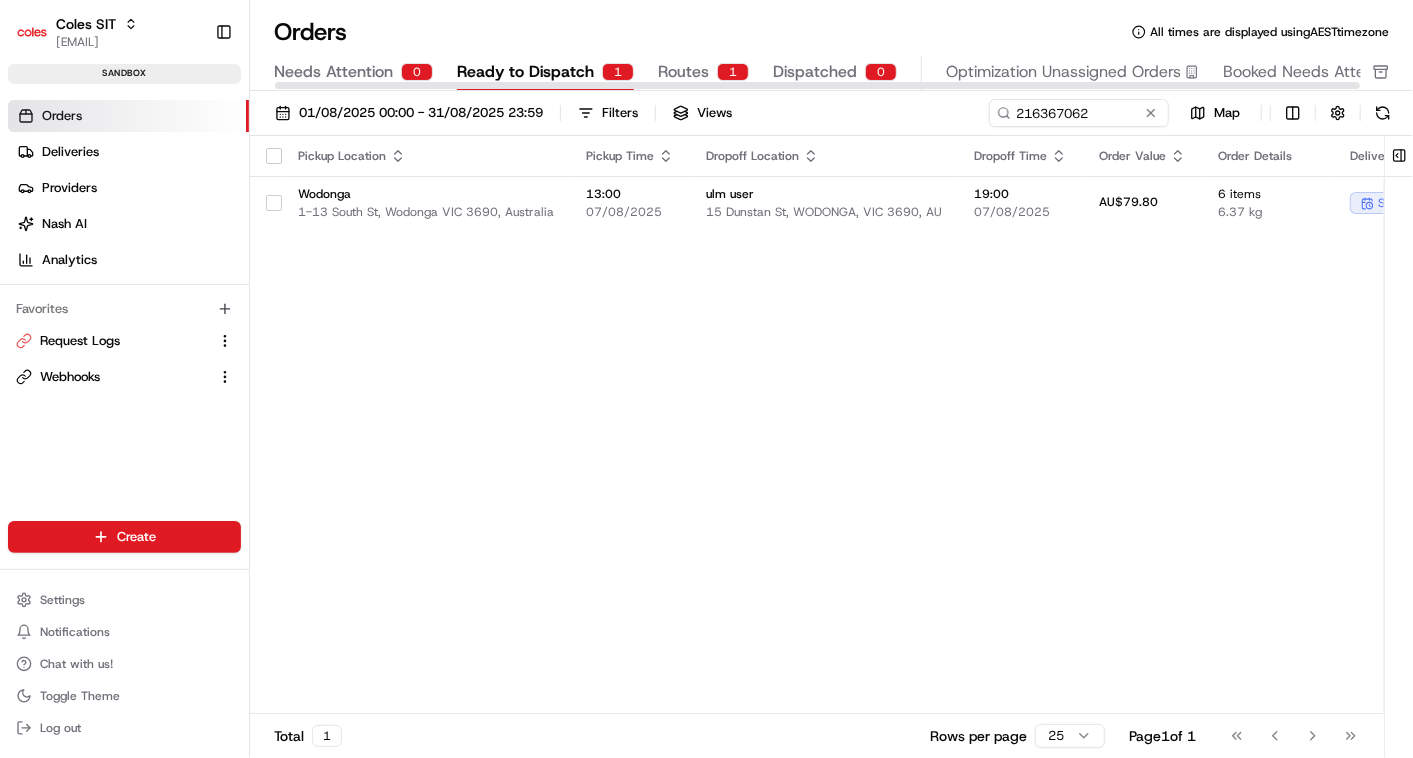 click on "Ready to Dispatch" at bounding box center [525, 72] 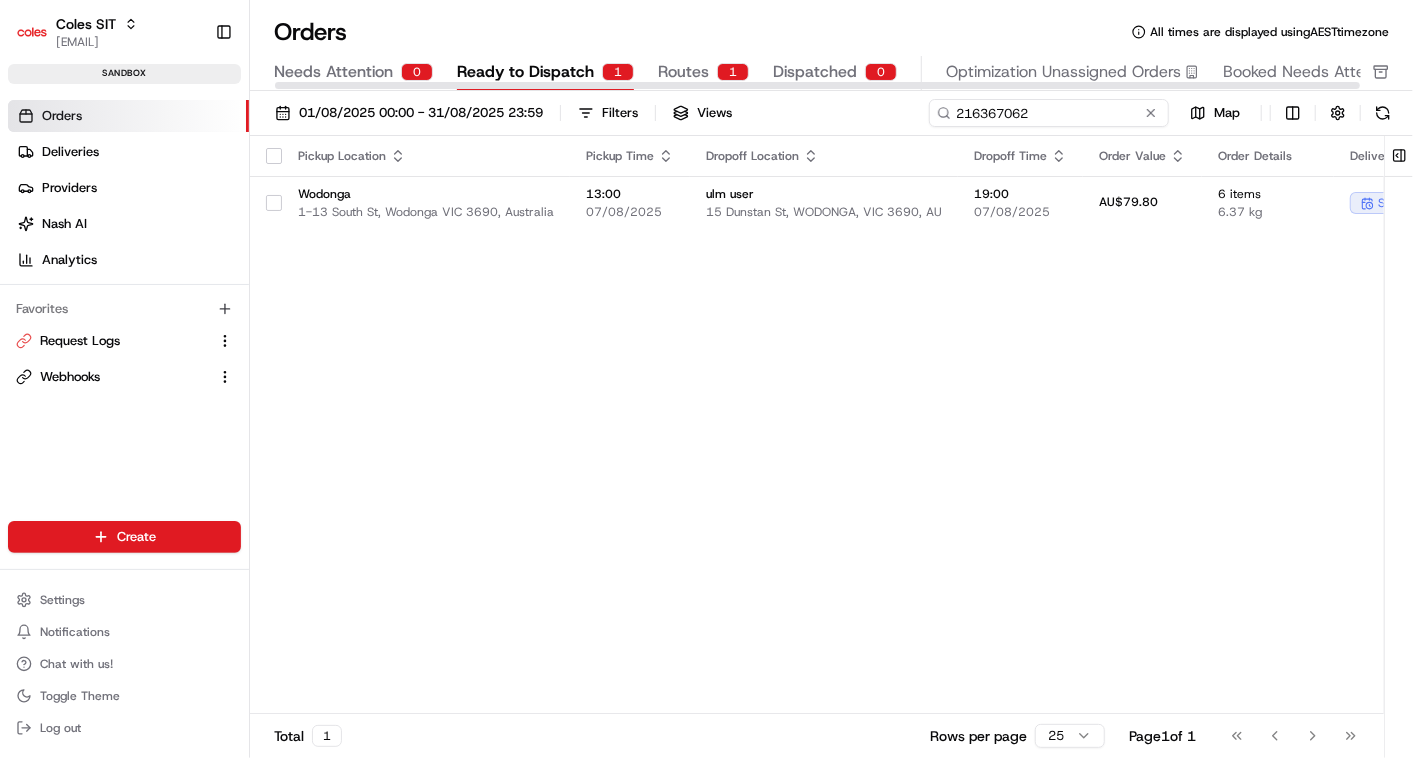 click on "216367062" at bounding box center (1049, 113) 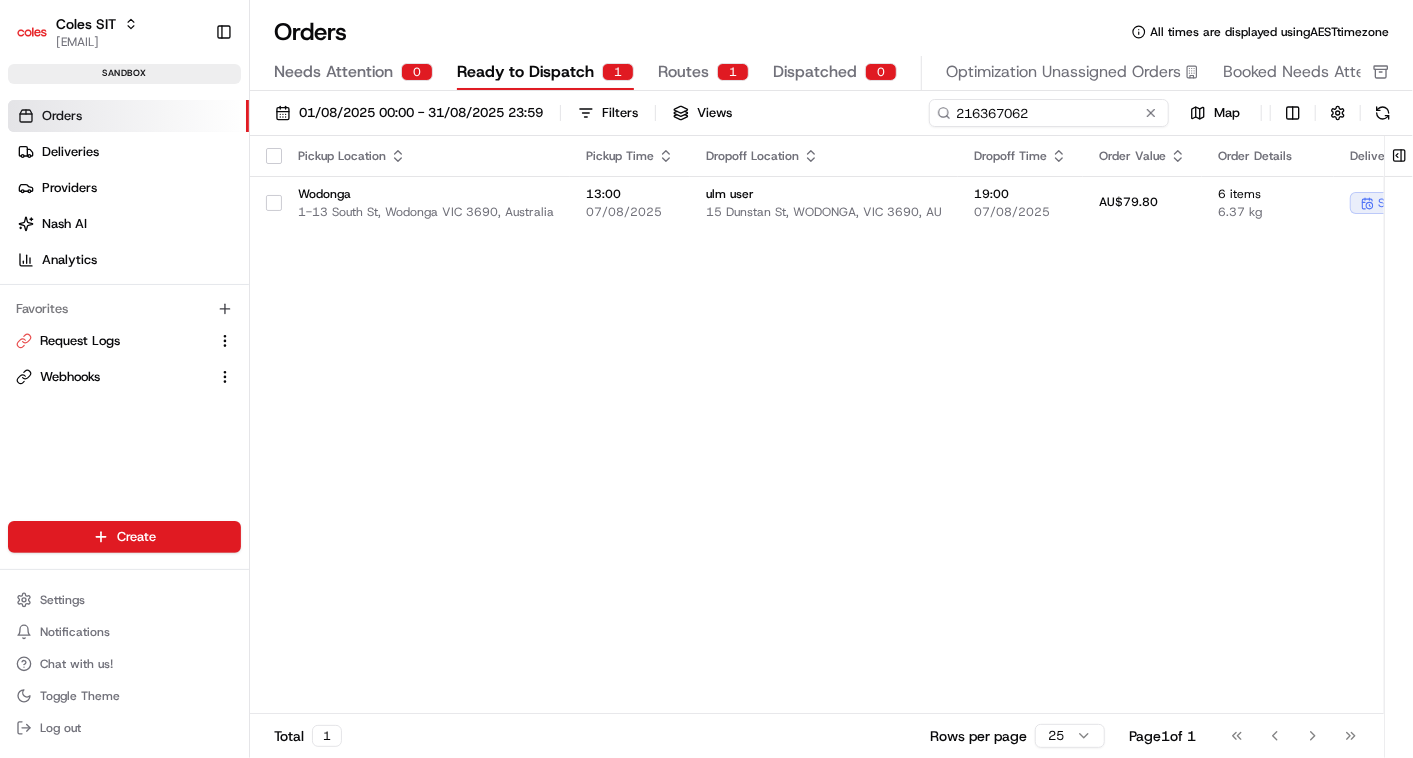 click on "216367062" at bounding box center (1049, 113) 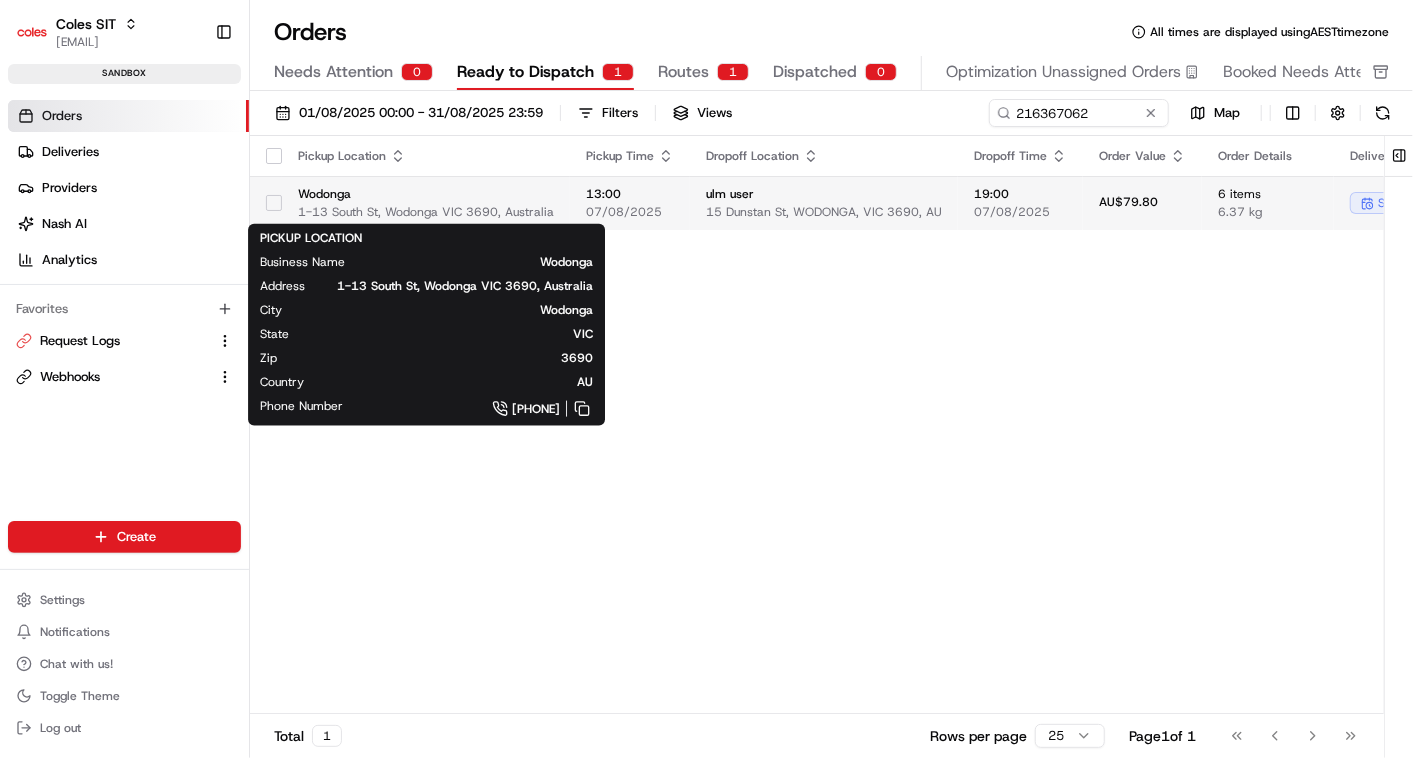click on "1-13 South St, Wodonga VIC 3690, Australia" at bounding box center [426, 212] 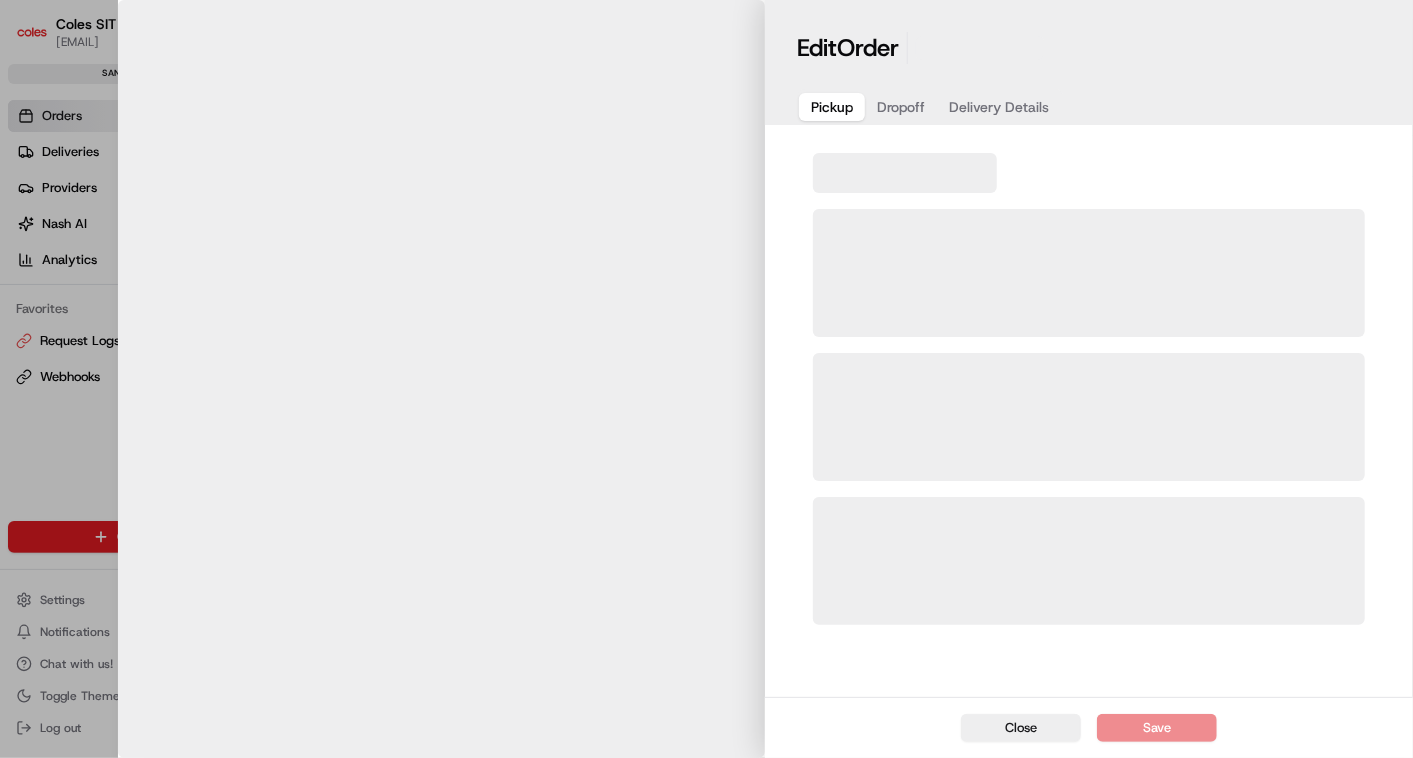 type 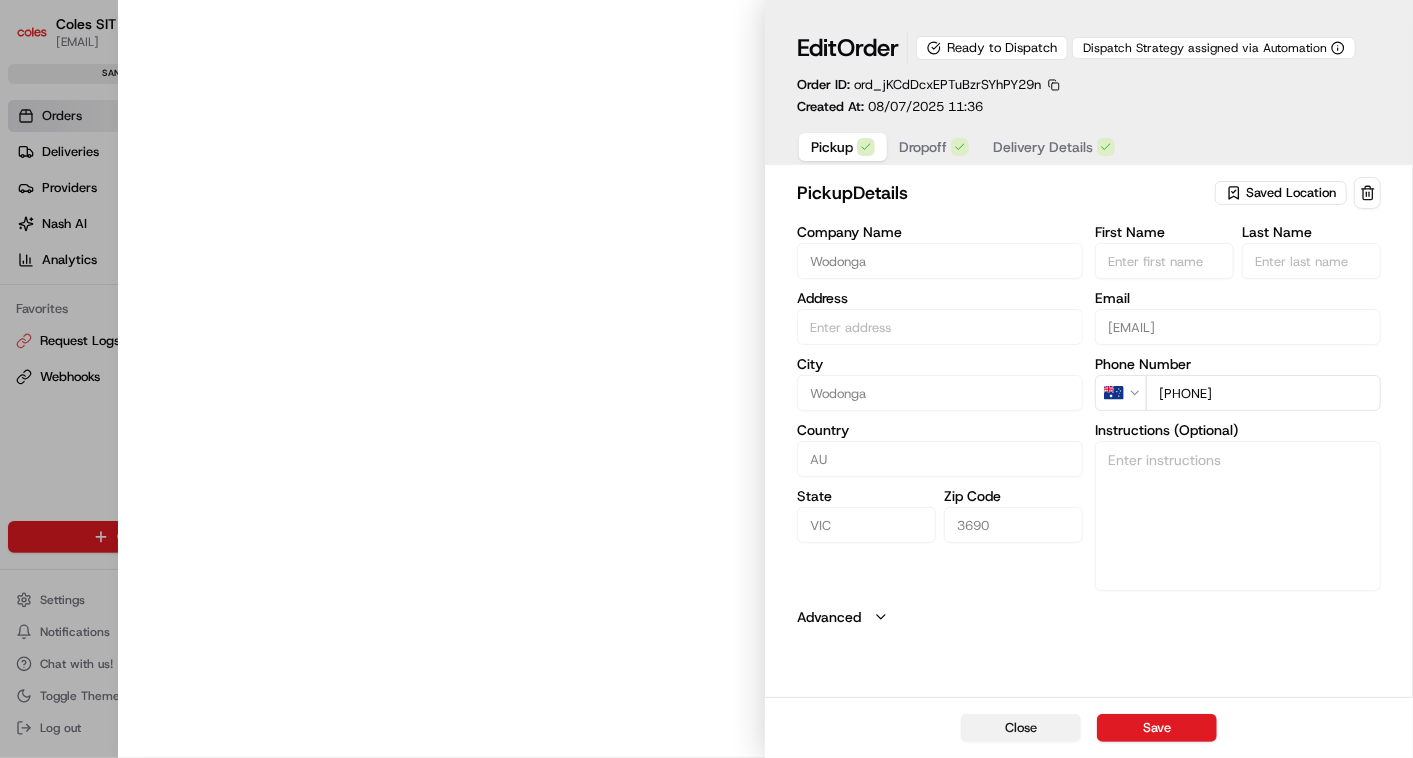 type on "1-13 South St, Wodonga VIC 3690, Australia" 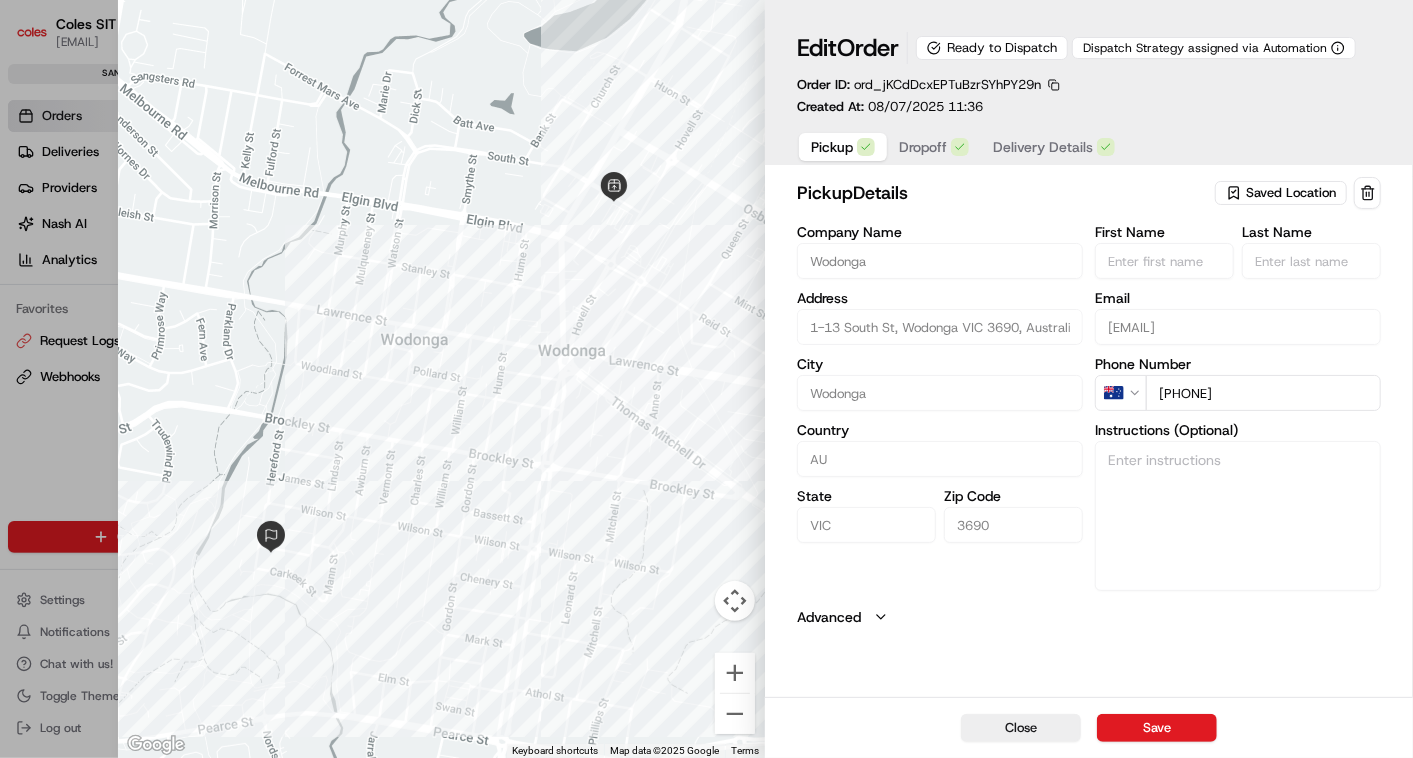 click on "Close" at bounding box center [1021, 728] 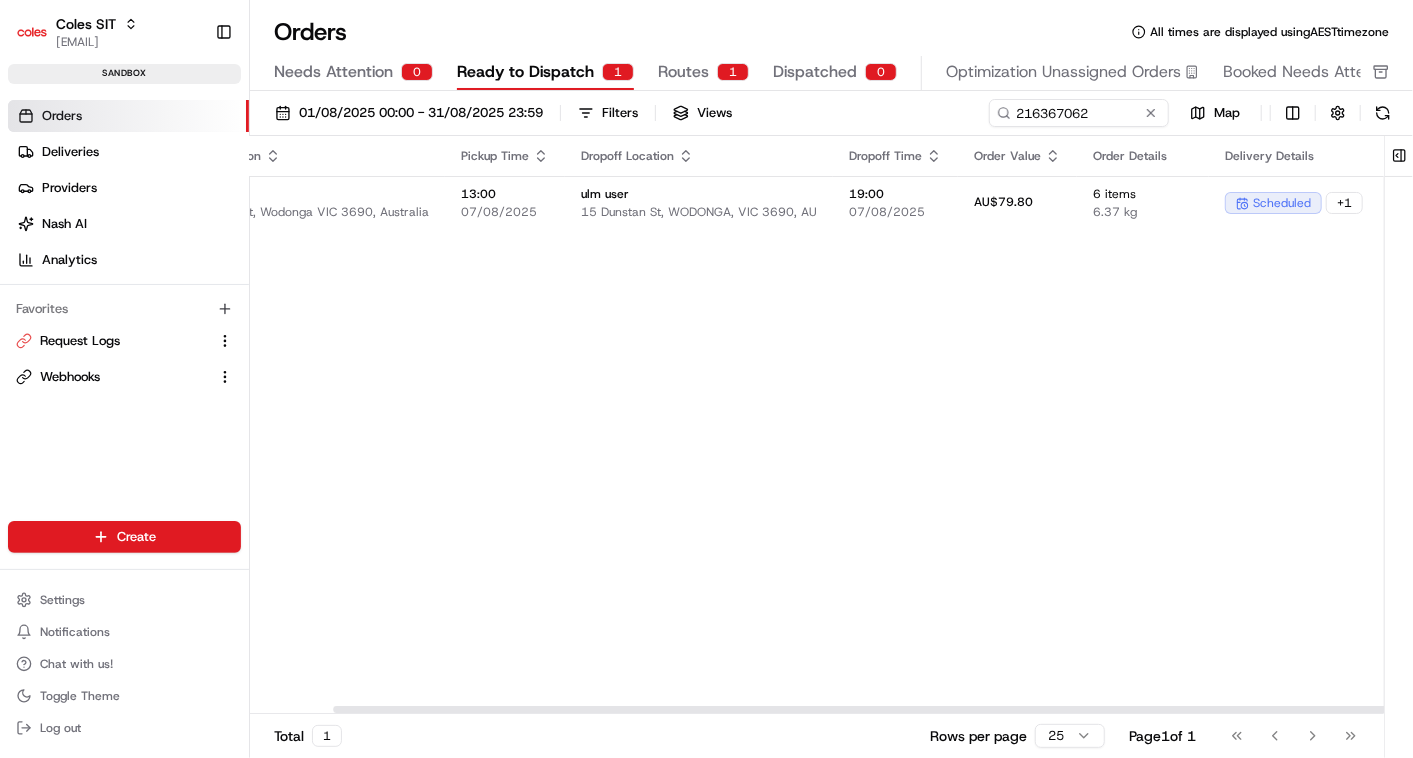 scroll, scrollTop: 0, scrollLeft: 568, axis: horizontal 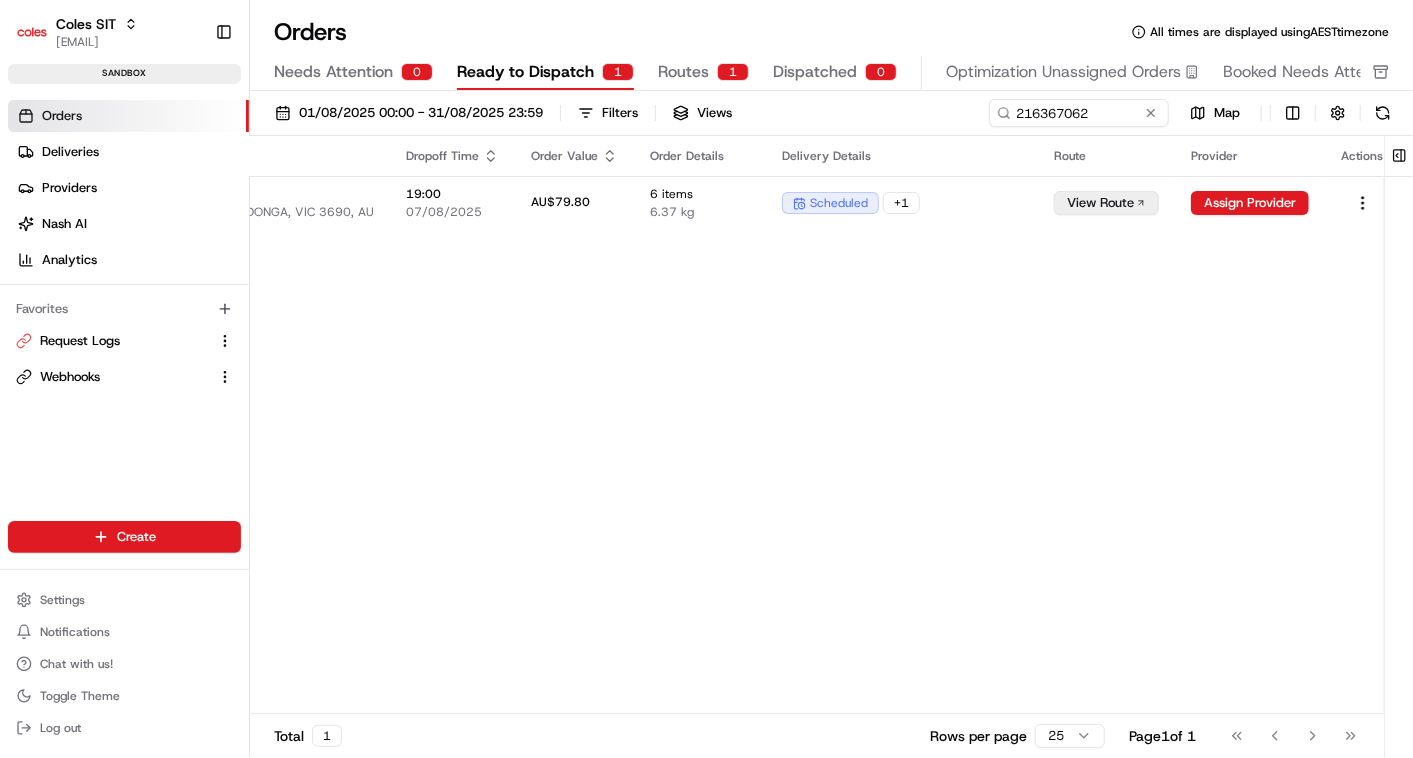 click on "Pickup Location Pickup Time Dropoff Location Dropoff Time Order Value Order Details Delivery Details Route Provider Actions Wodonga [NUMBER]-[NUMBER] [STREET], Wodonga [STATE] [POSTAL_CODE], [COUNTRY] [TIME] [DATE] [NAME] [NUMBER] [STREET], [CITY], [STATE] [POSTAL_CODE], [COUNTRY] [TIME] AU$[PRICE] 6   items 6.37 kg scheduled + 1 View Route  Assign Provider" at bounding box center (541, 425) 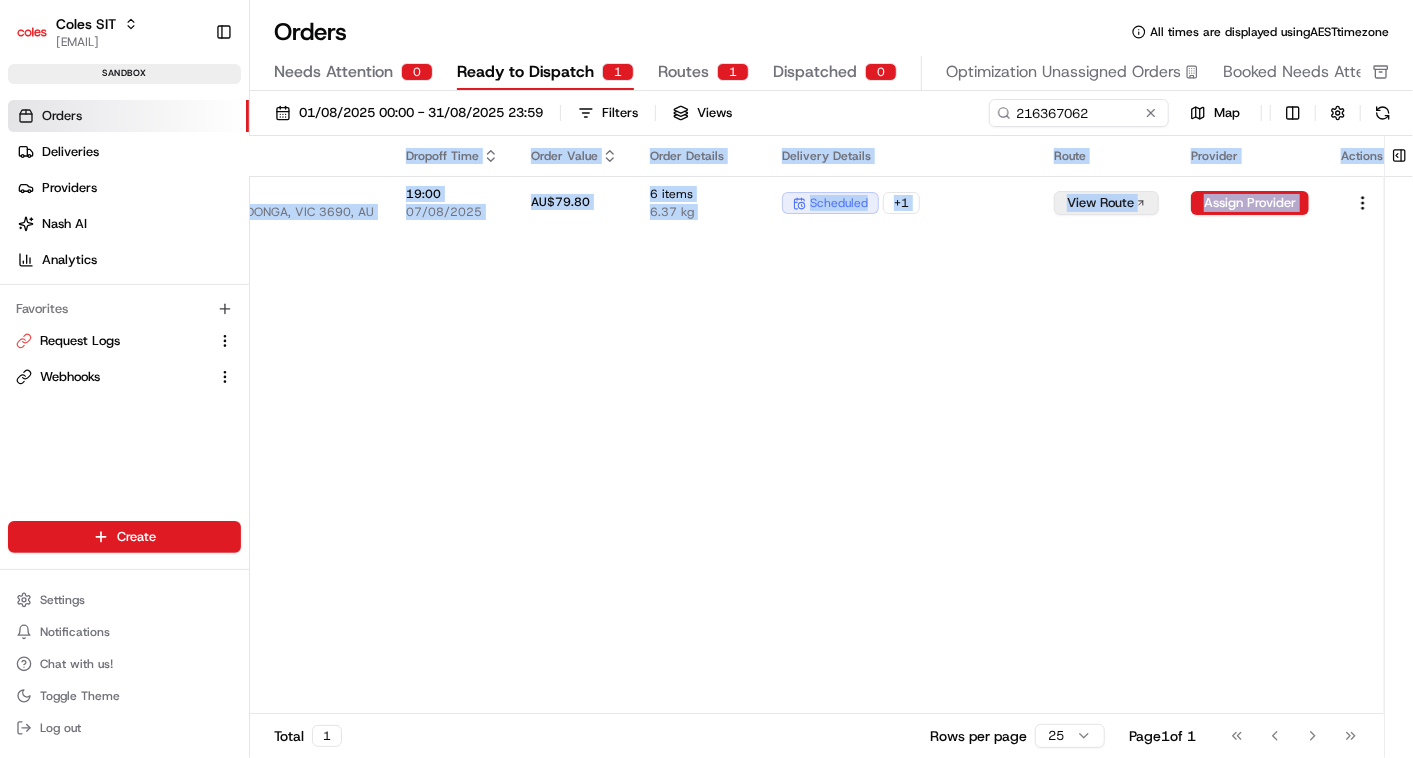 drag, startPoint x: 1322, startPoint y: 309, endPoint x: 1185, endPoint y: 380, distance: 154.30489 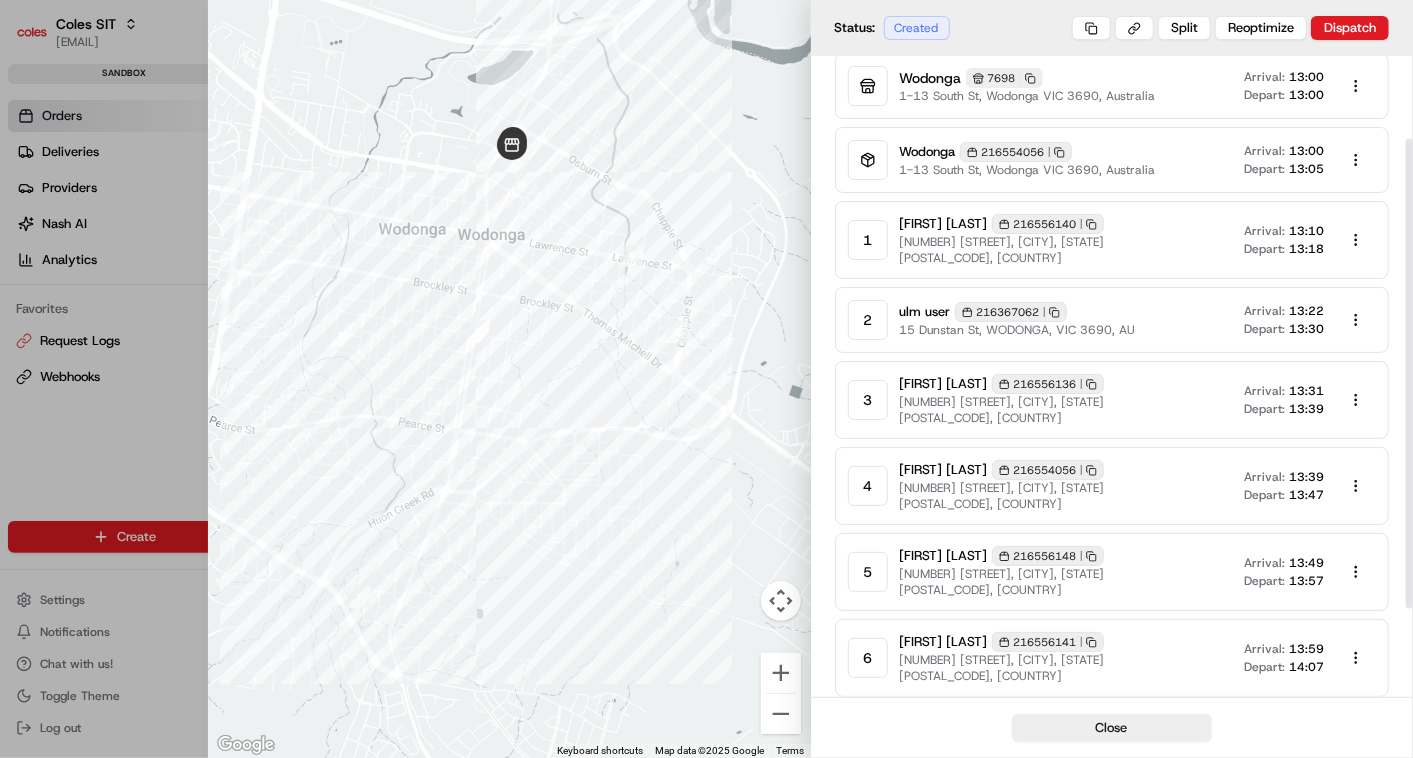 scroll, scrollTop: 111, scrollLeft: 0, axis: vertical 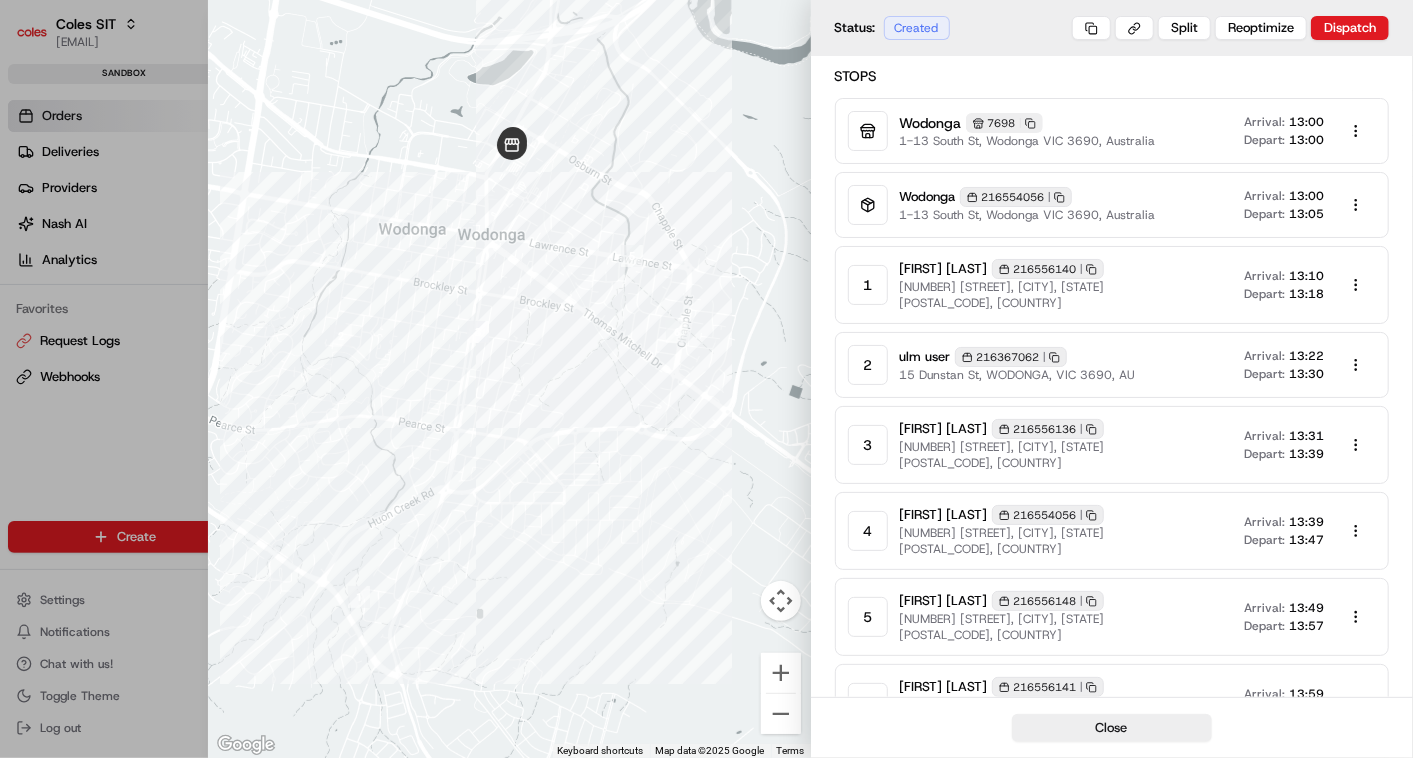 type 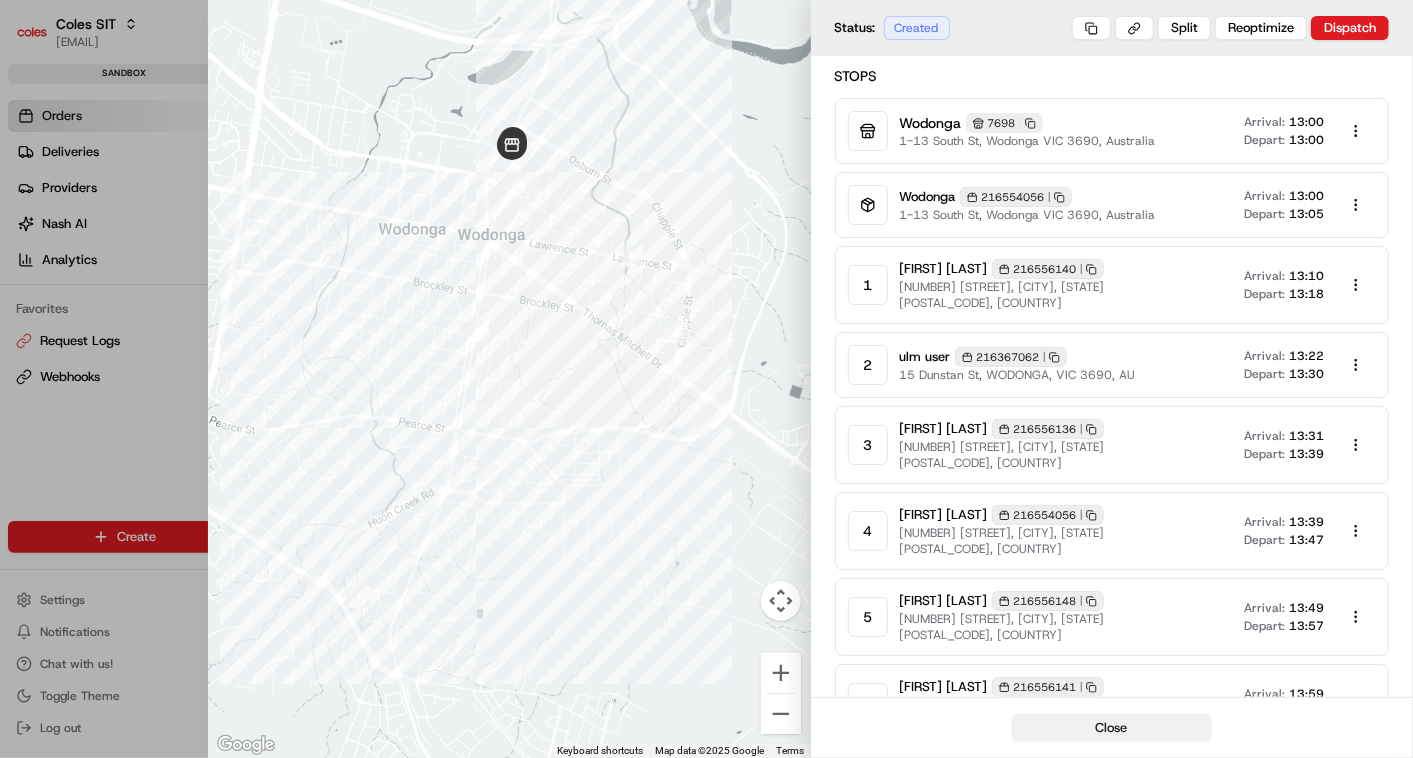 click on "Close" at bounding box center [1112, 728] 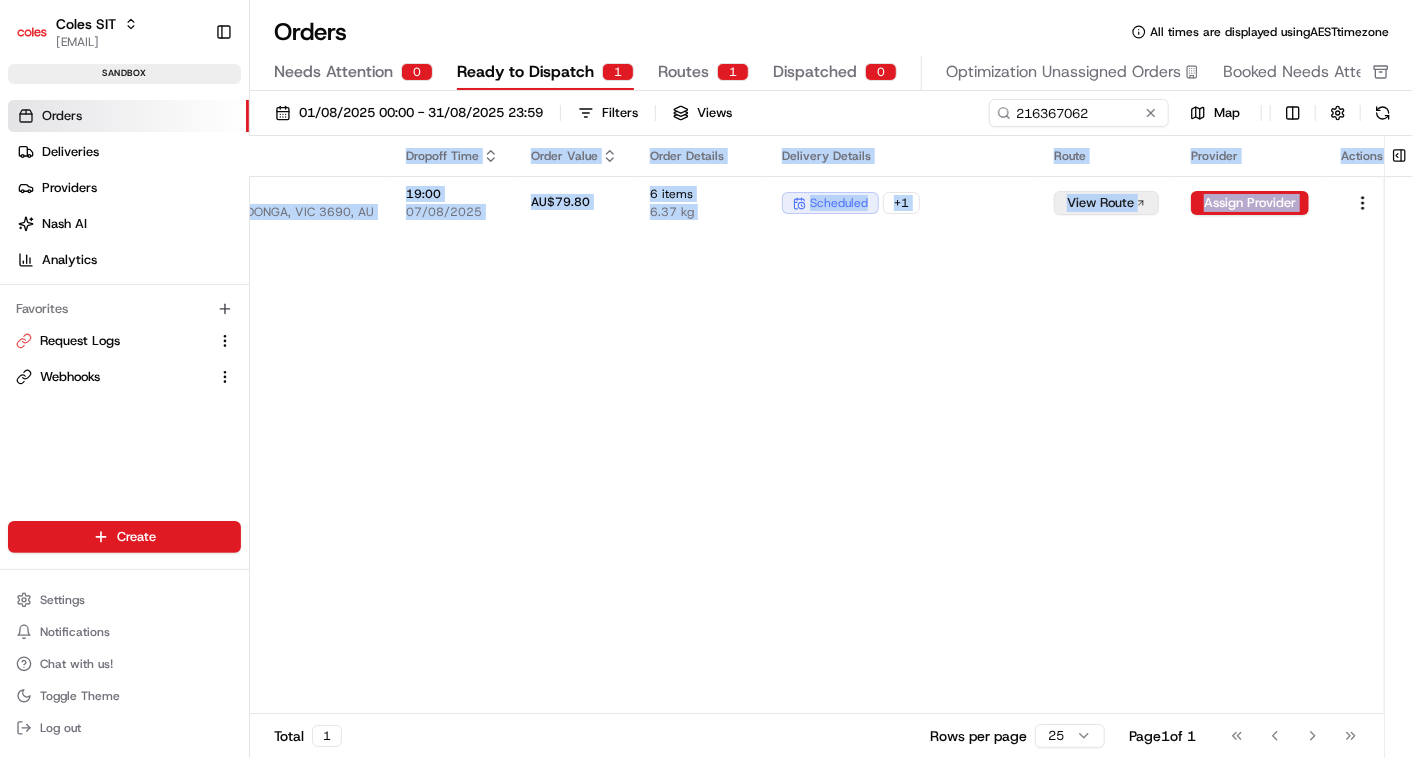 click on "Pickup Location Pickup Time Dropoff Location Dropoff Time Order Value Order Details Delivery Details Route Provider Actions Wodonga [NUMBER]-[NUMBER] [STREET], Wodonga [STATE] [POSTAL_CODE], [COUNTRY] [TIME] [DATE] [NAME] [NUMBER] [STREET], [CITY], [STATE] [POSTAL_CODE], [COUNTRY] [TIME] AU$[PRICE] 6   items 6.37 kg scheduled + 1 View Route  Assign Provider" at bounding box center (541, 425) 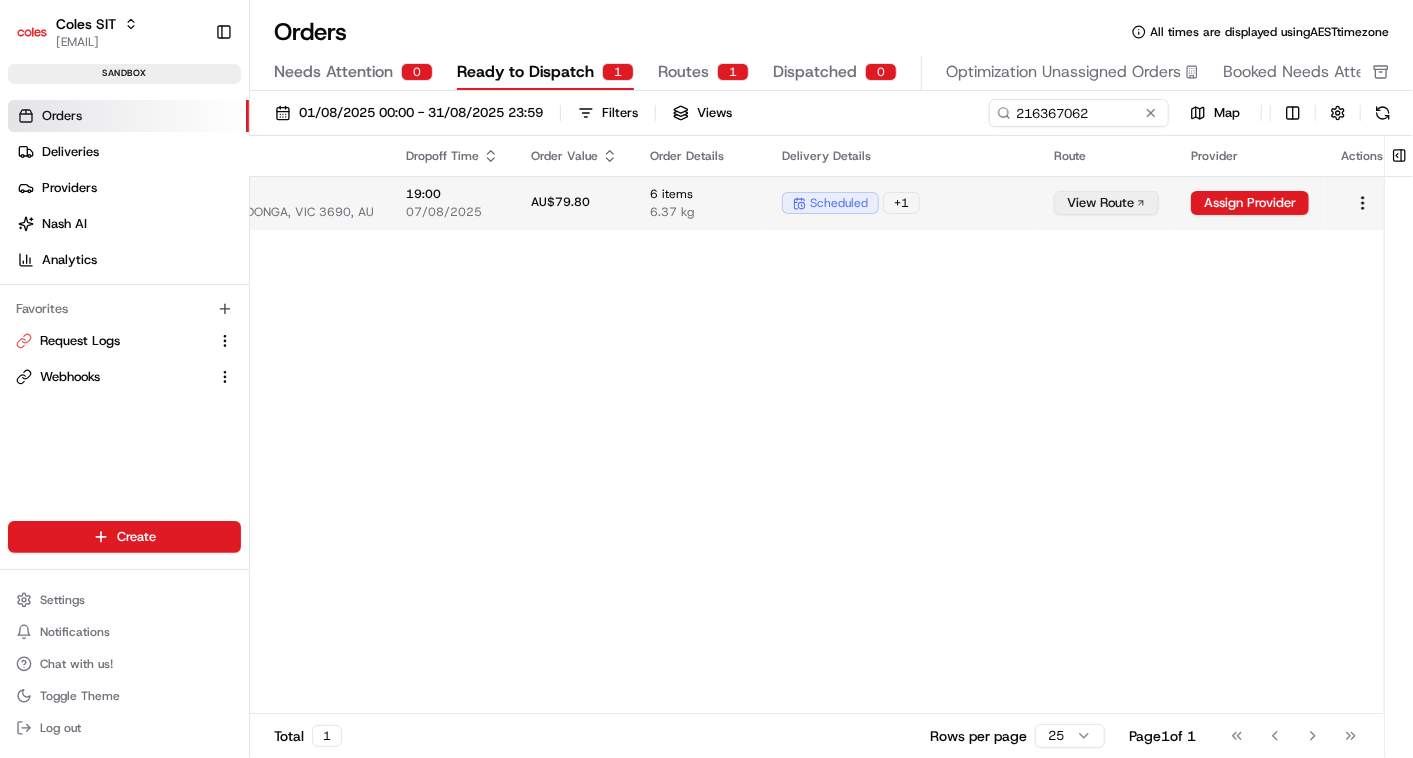 click on "19:00 07/08/2025" at bounding box center (452, 203) 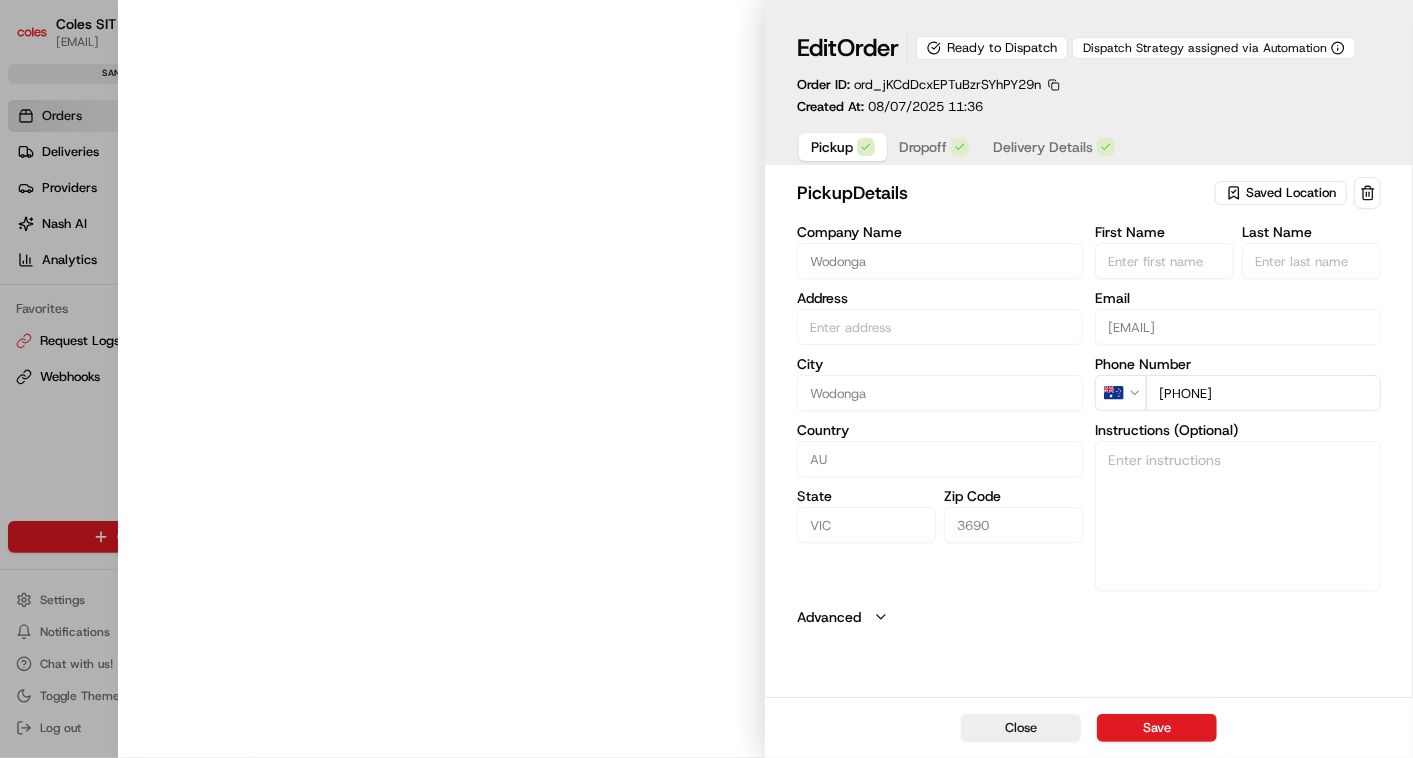 type on "1-13 South St, Wodonga VIC 3690, Australia" 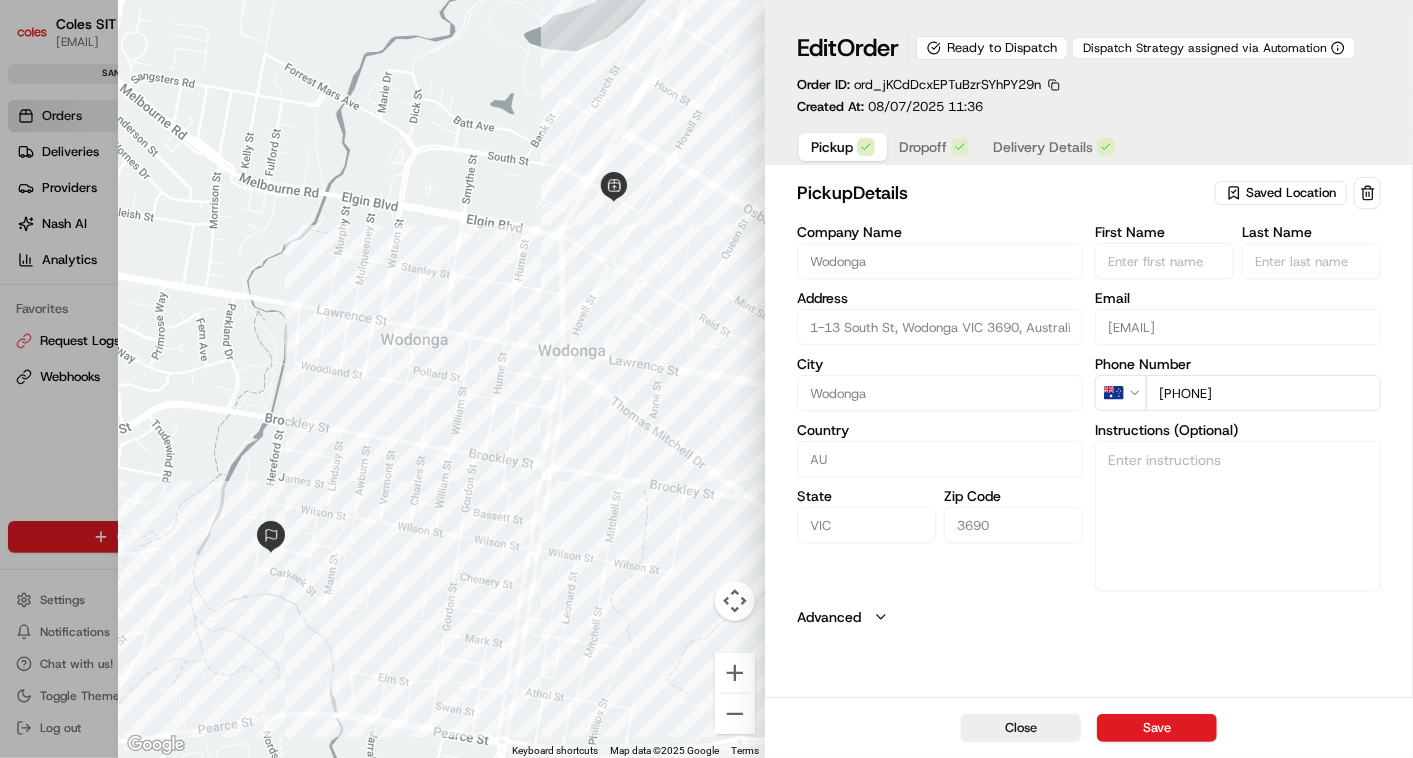 type 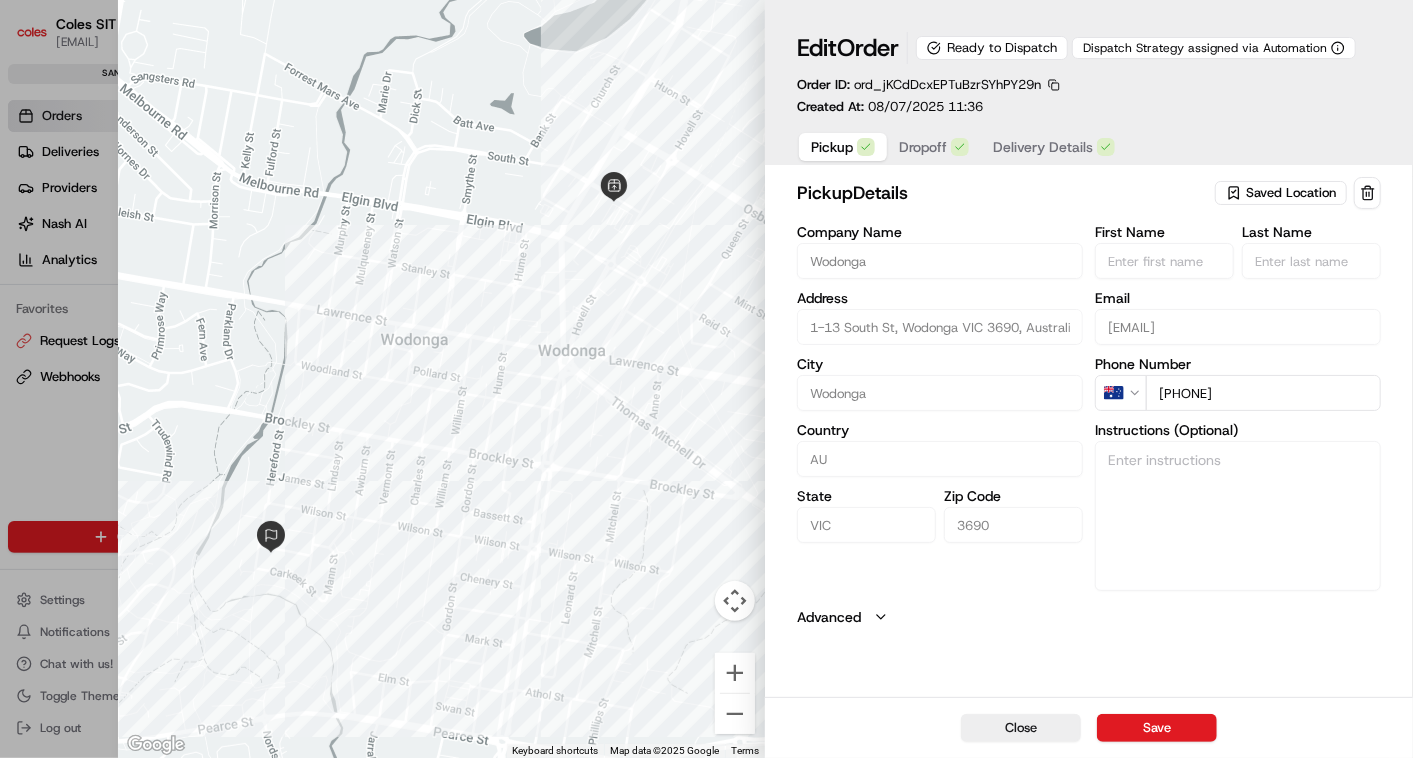 click on "Dropoff" at bounding box center (923, 147) 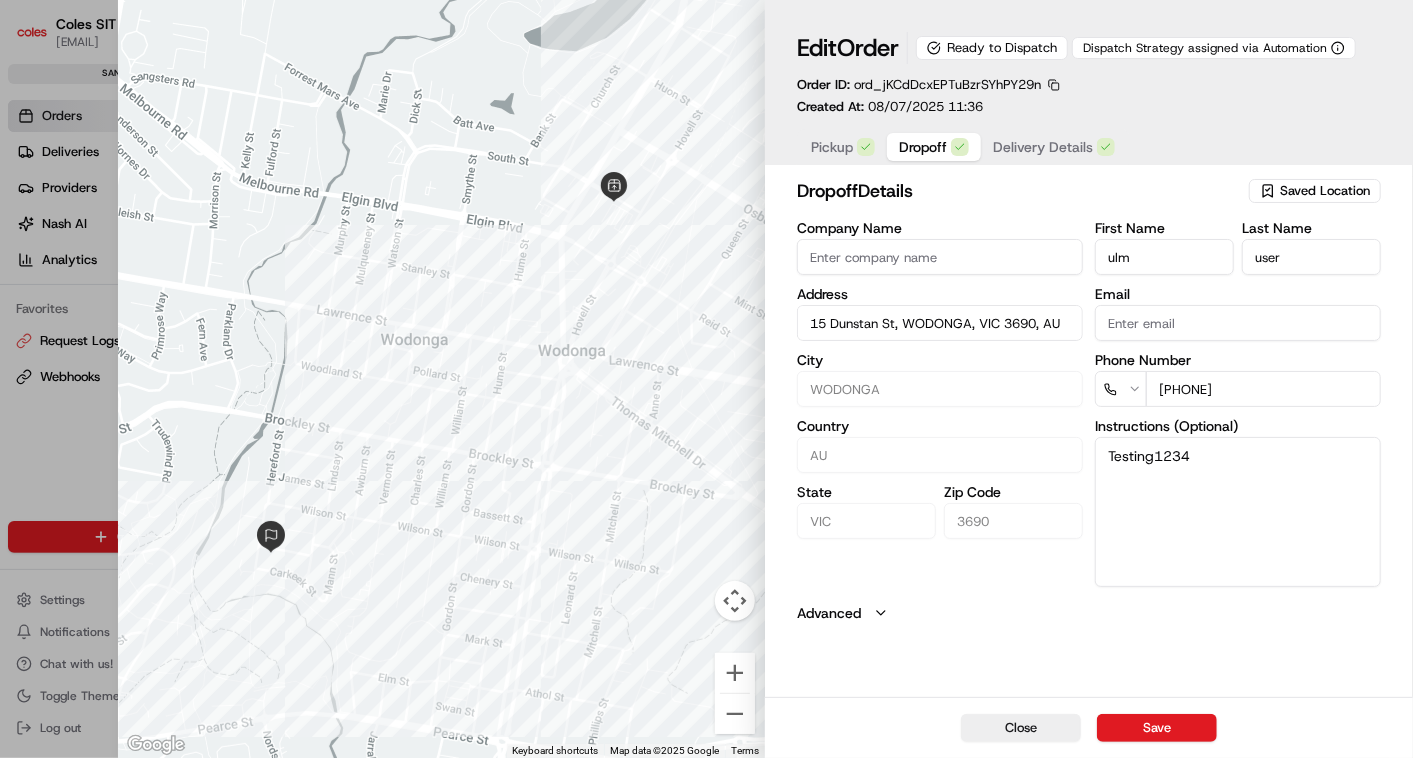 type 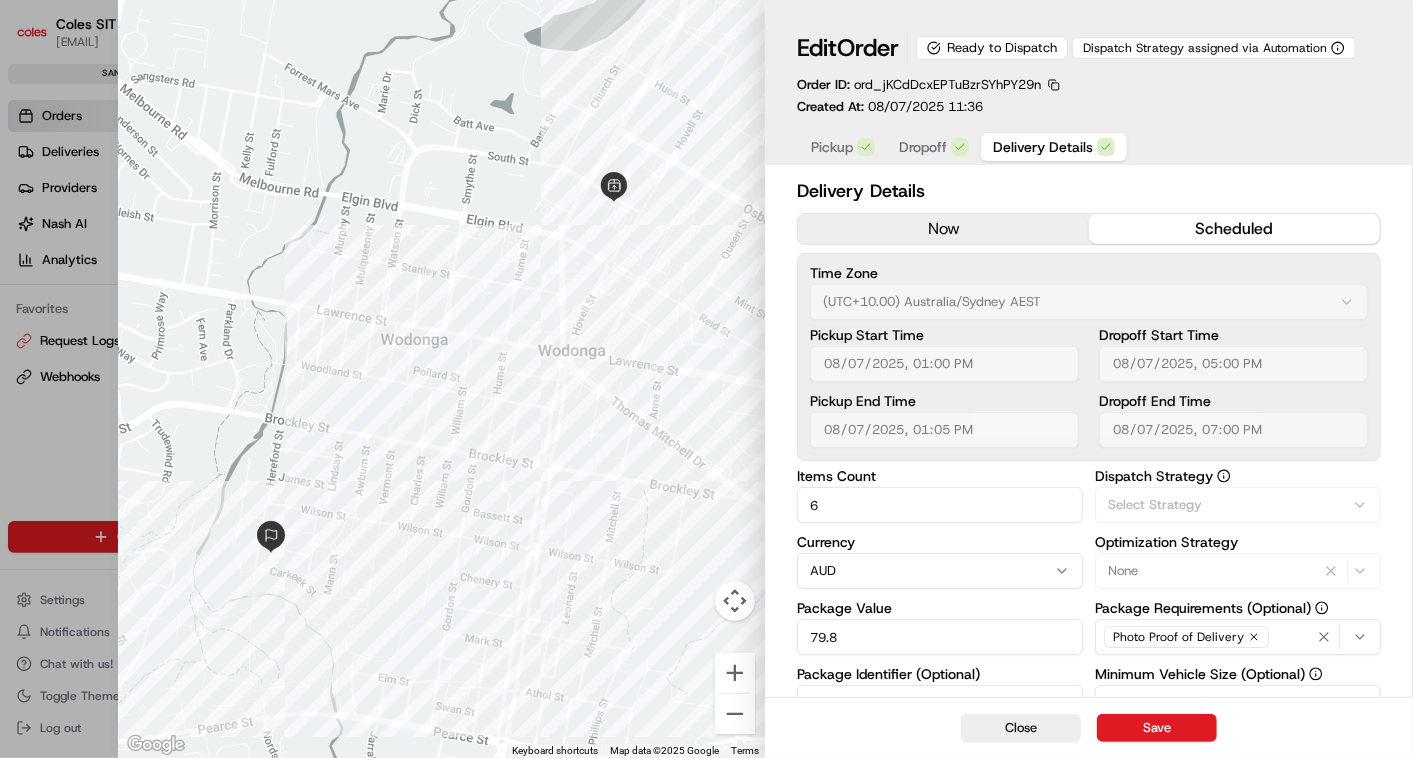 click on "Delivery Details" at bounding box center [1043, 147] 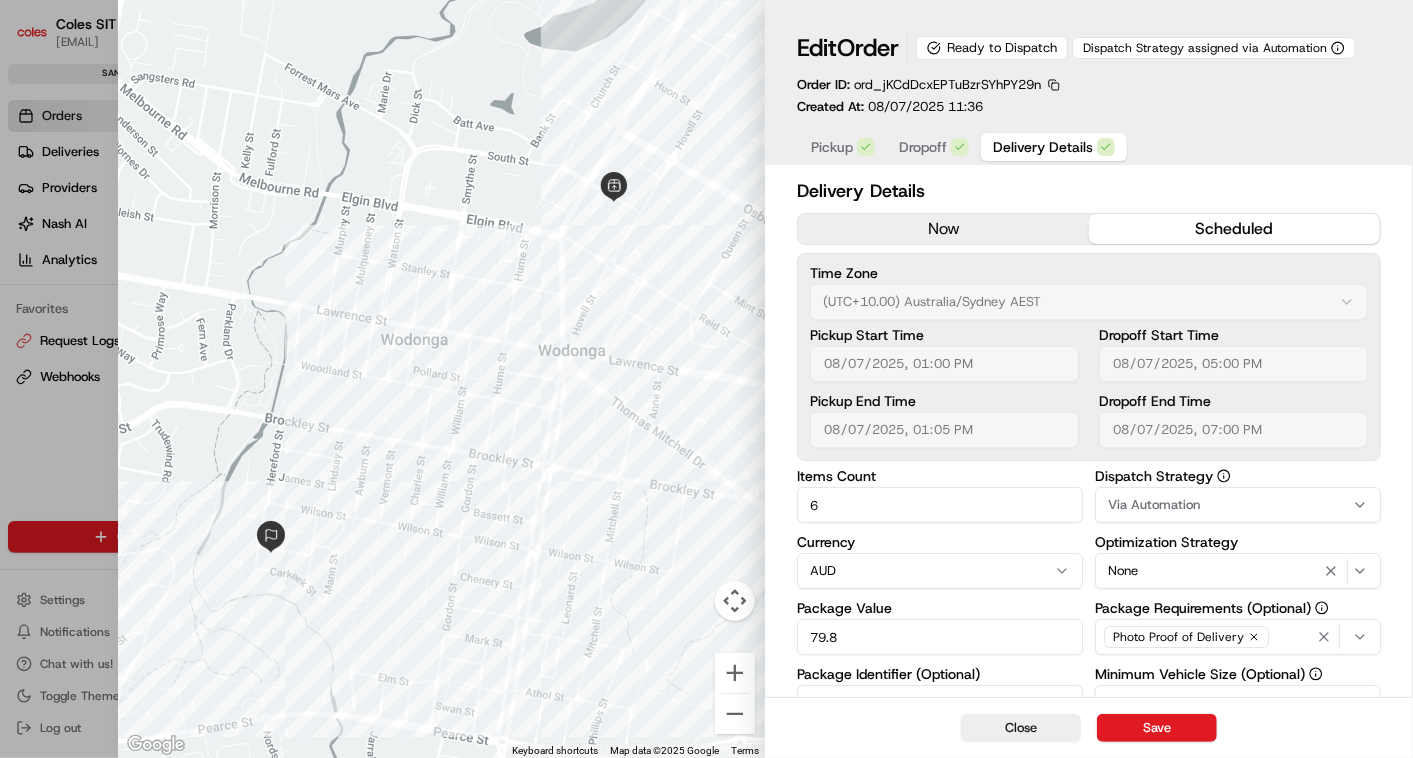 type 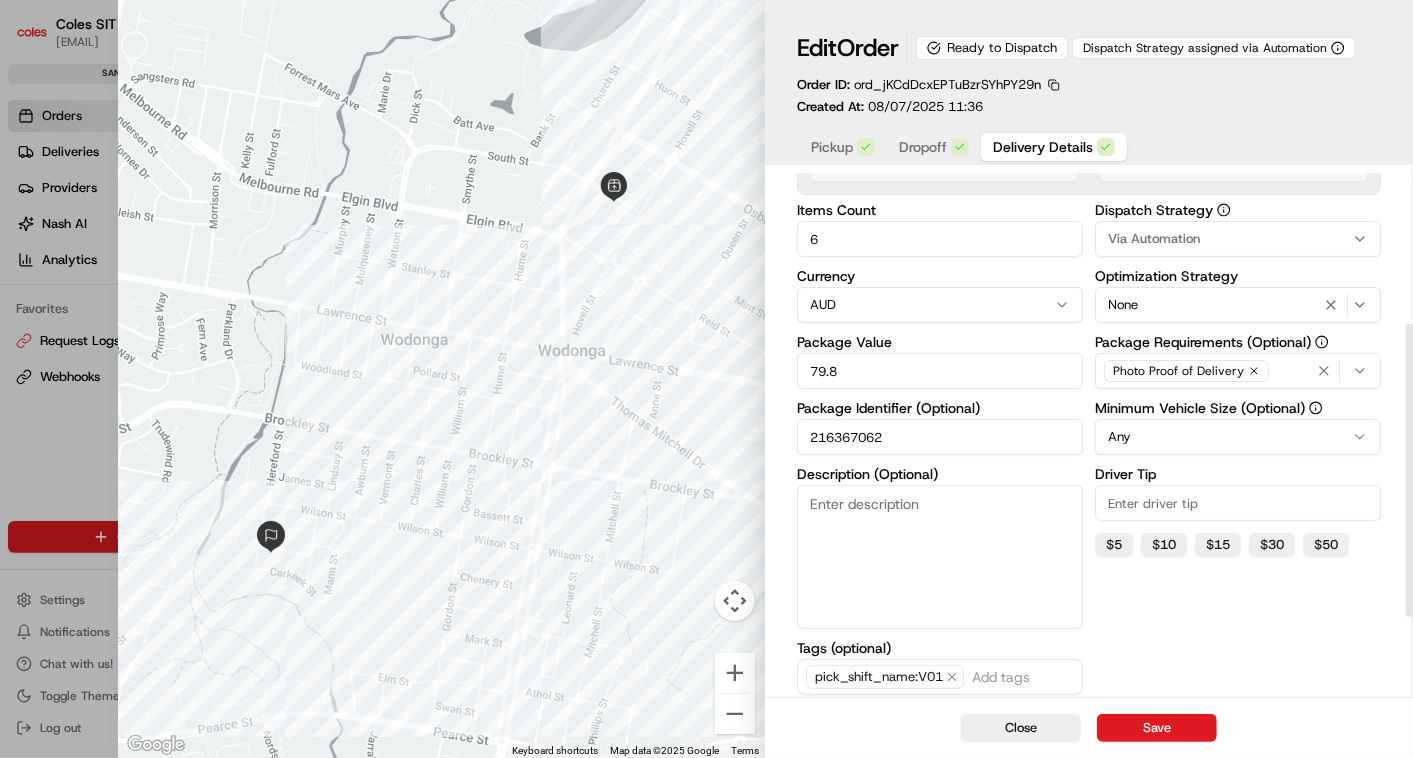 scroll, scrollTop: 264, scrollLeft: 0, axis: vertical 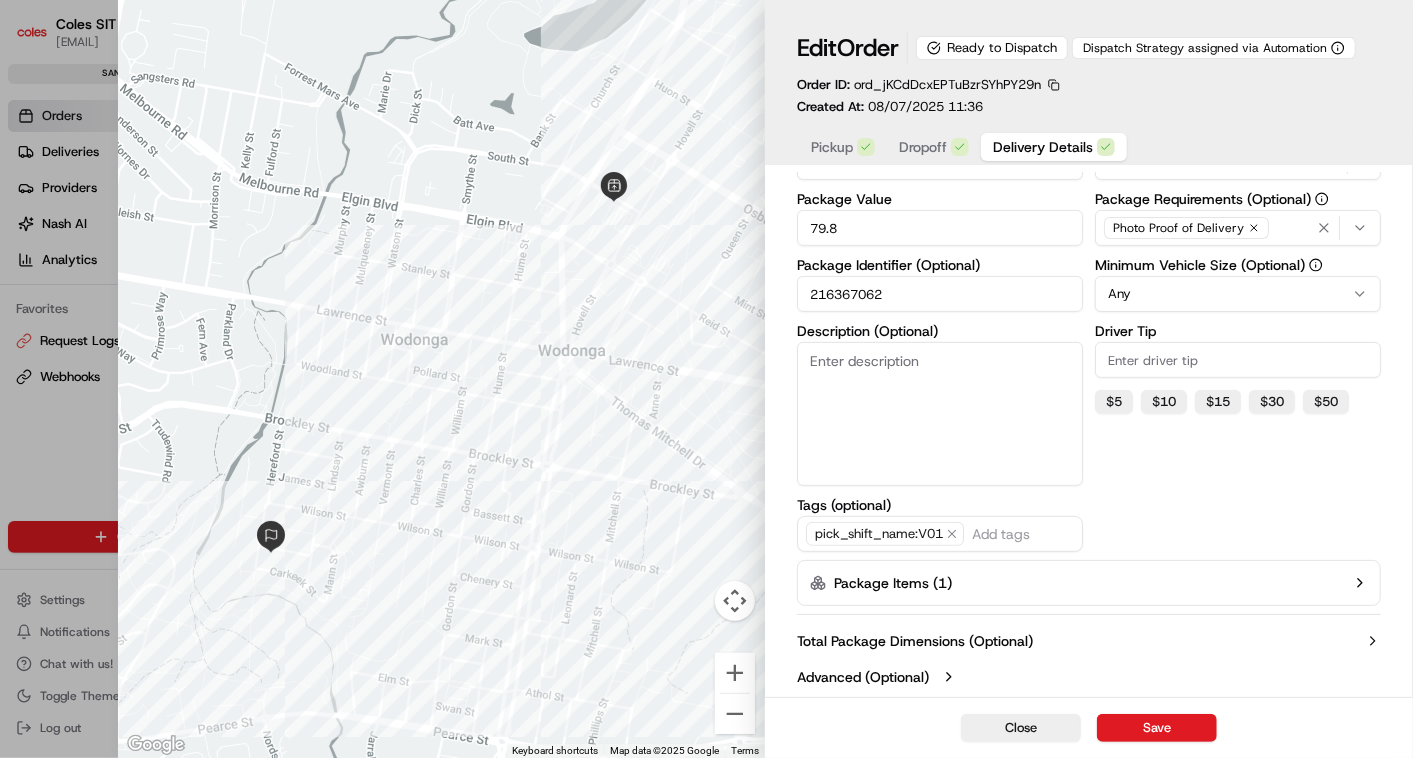 click on "Package Items ( 1 )" at bounding box center (1089, 583) 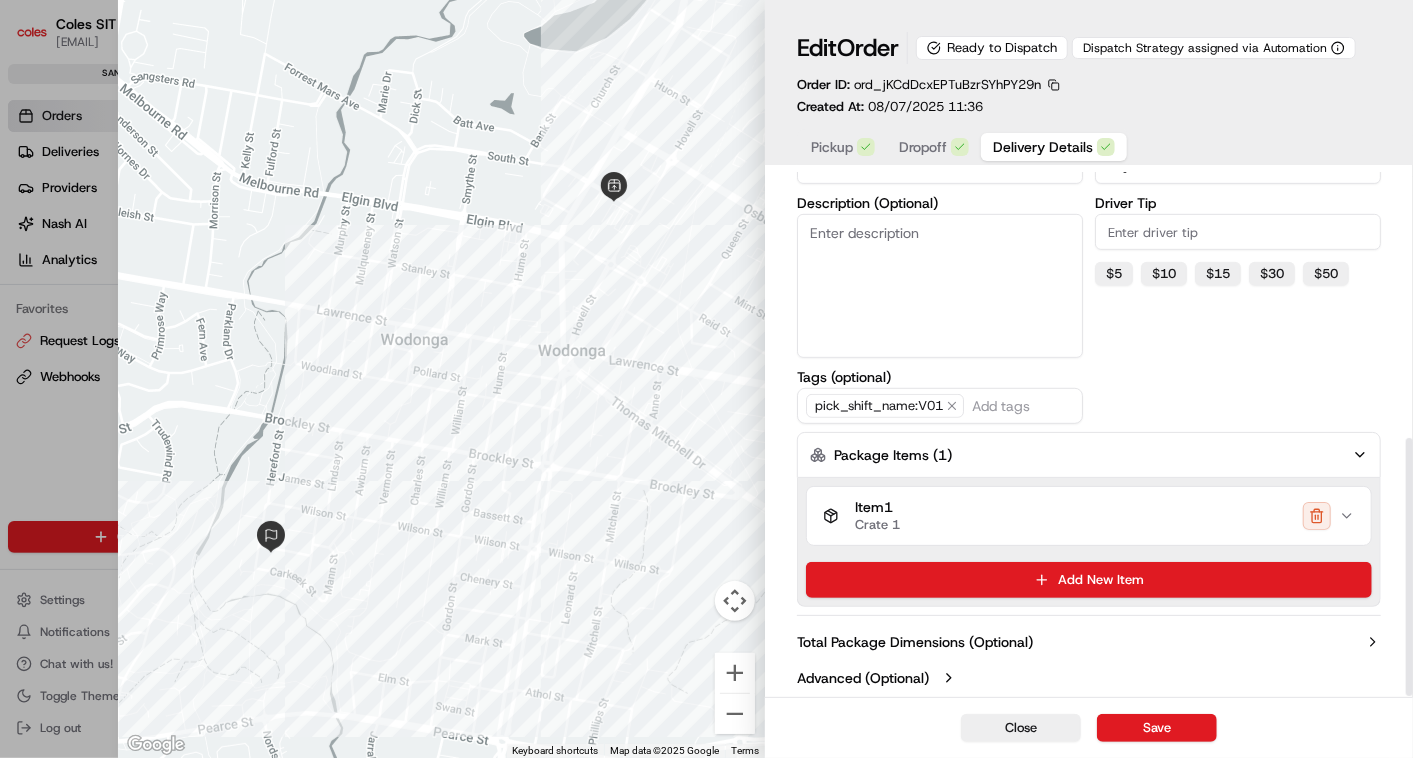 scroll, scrollTop: 537, scrollLeft: 0, axis: vertical 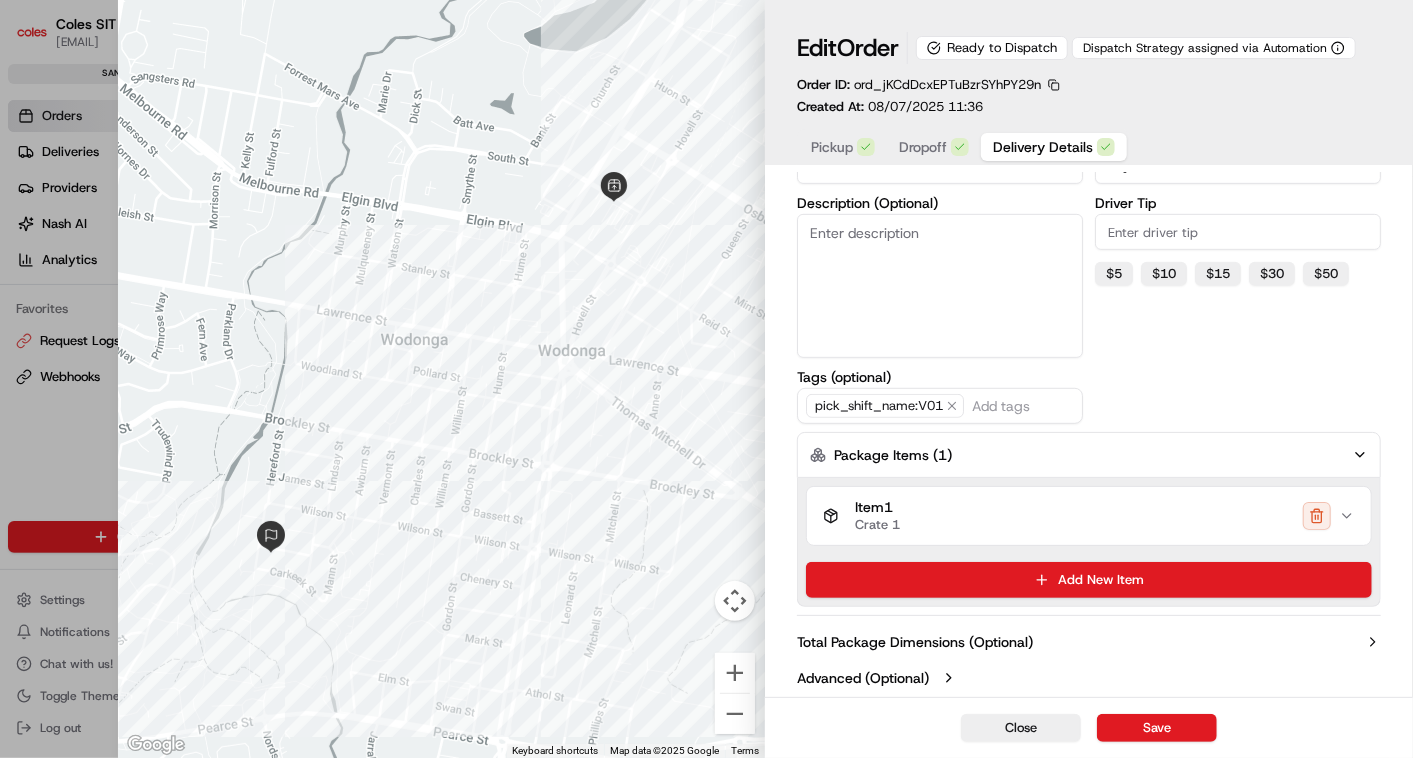 click 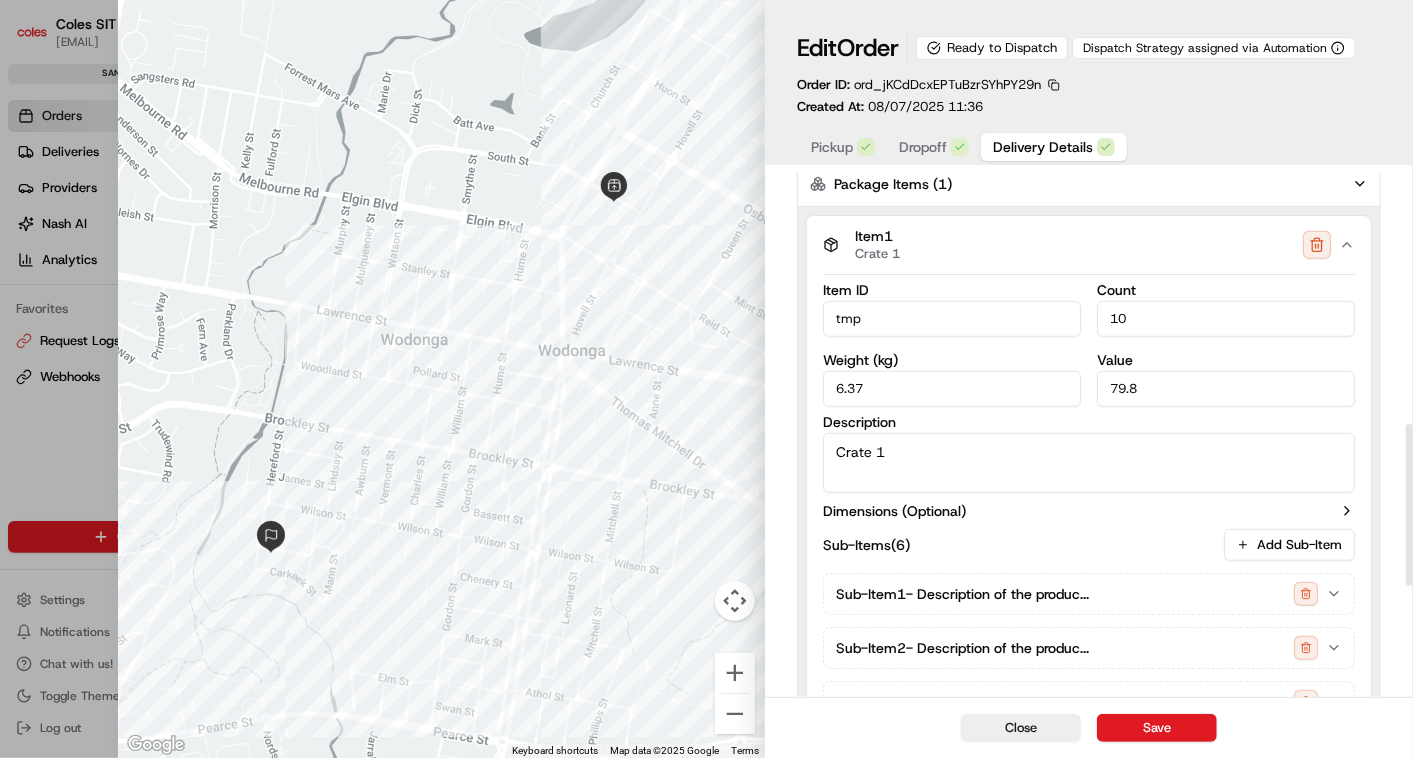 scroll, scrollTop: 808, scrollLeft: 0, axis: vertical 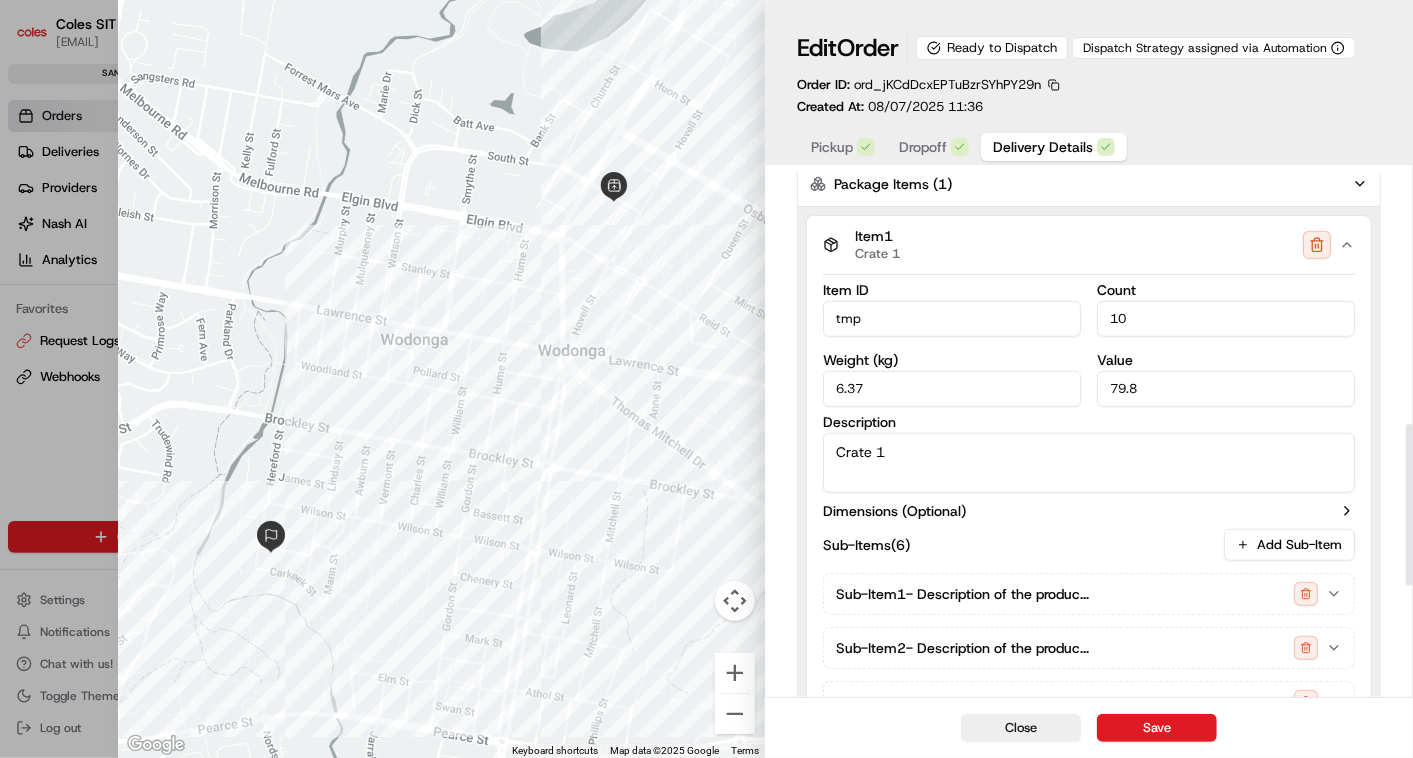 type 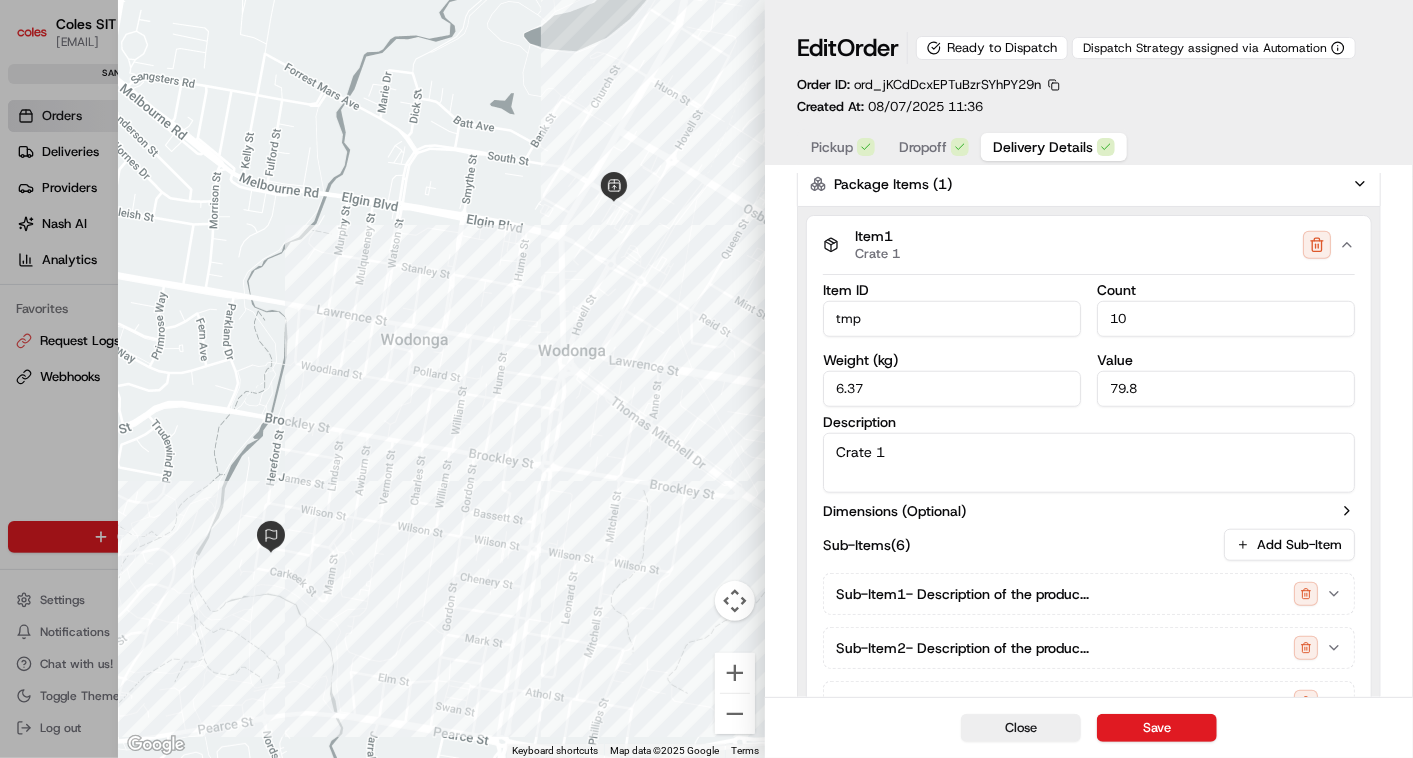 scroll, scrollTop: 1161, scrollLeft: 0, axis: vertical 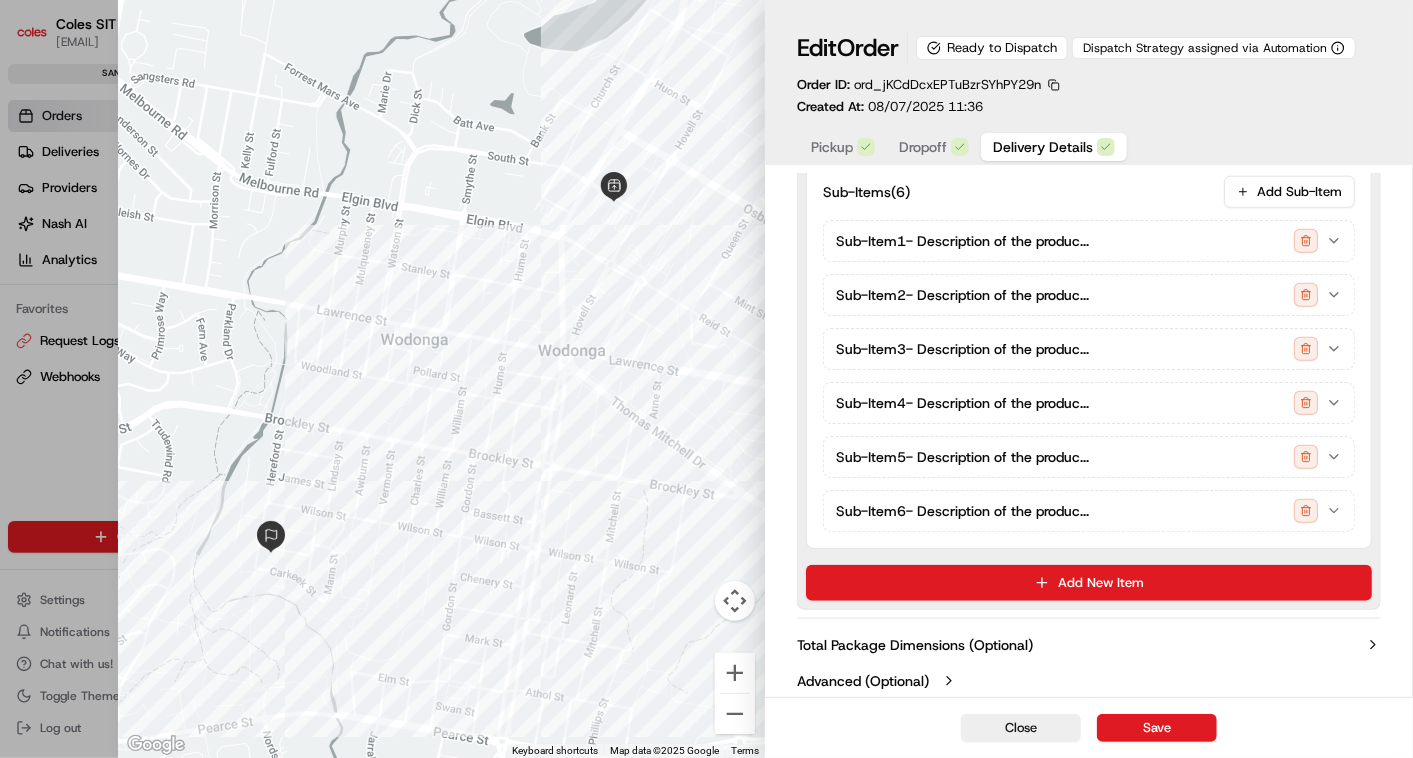 click at bounding box center [442, 379] 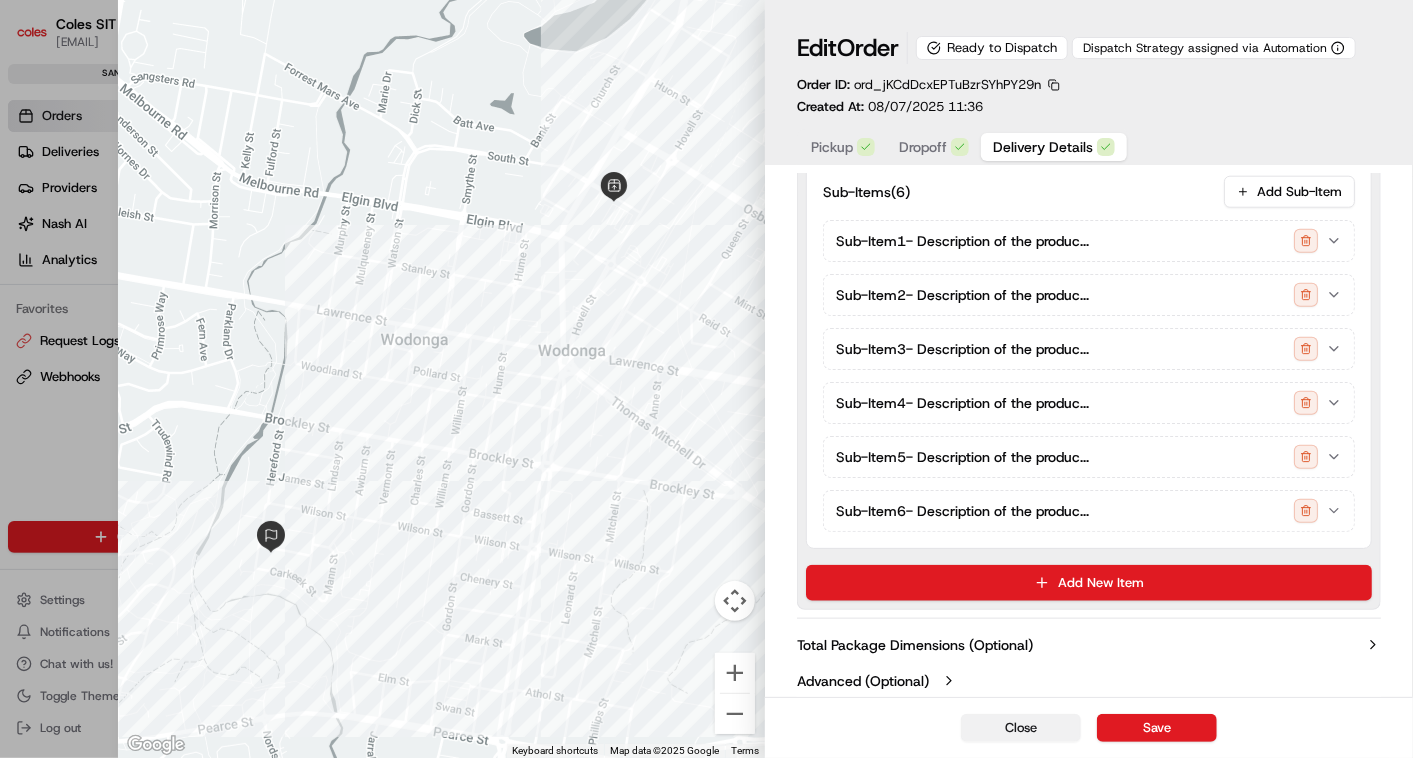 click on "Close" at bounding box center [1021, 728] 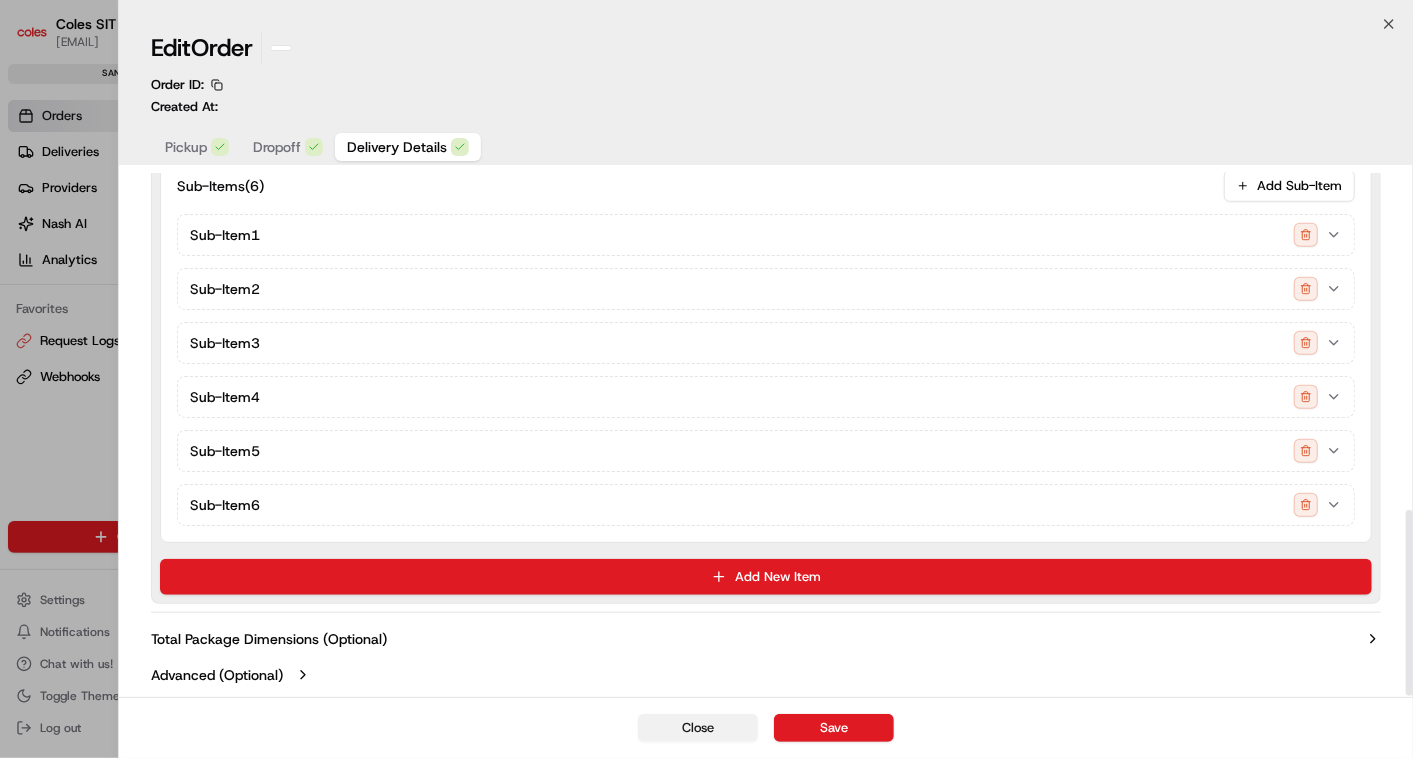 scroll, scrollTop: 948, scrollLeft: 0, axis: vertical 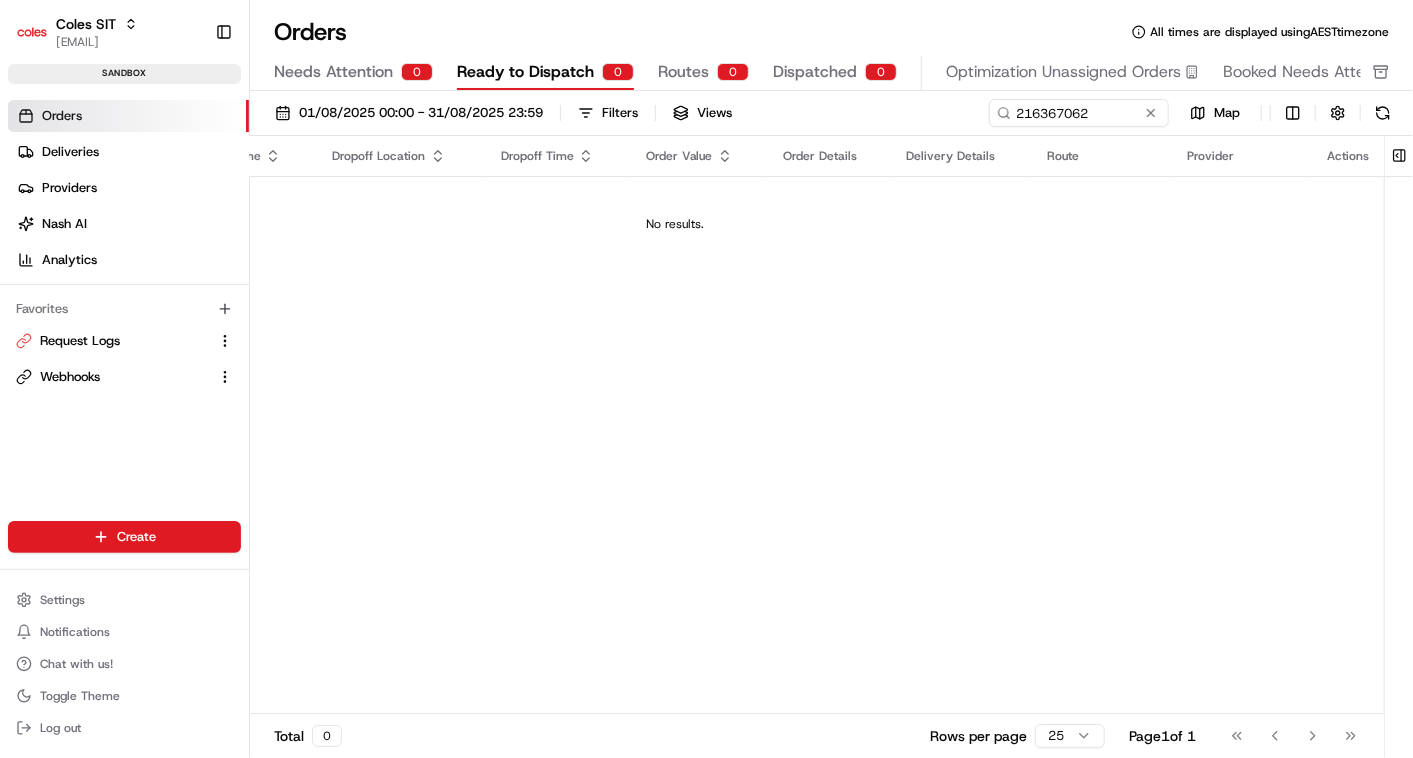 click on "Orders" at bounding box center [62, 116] 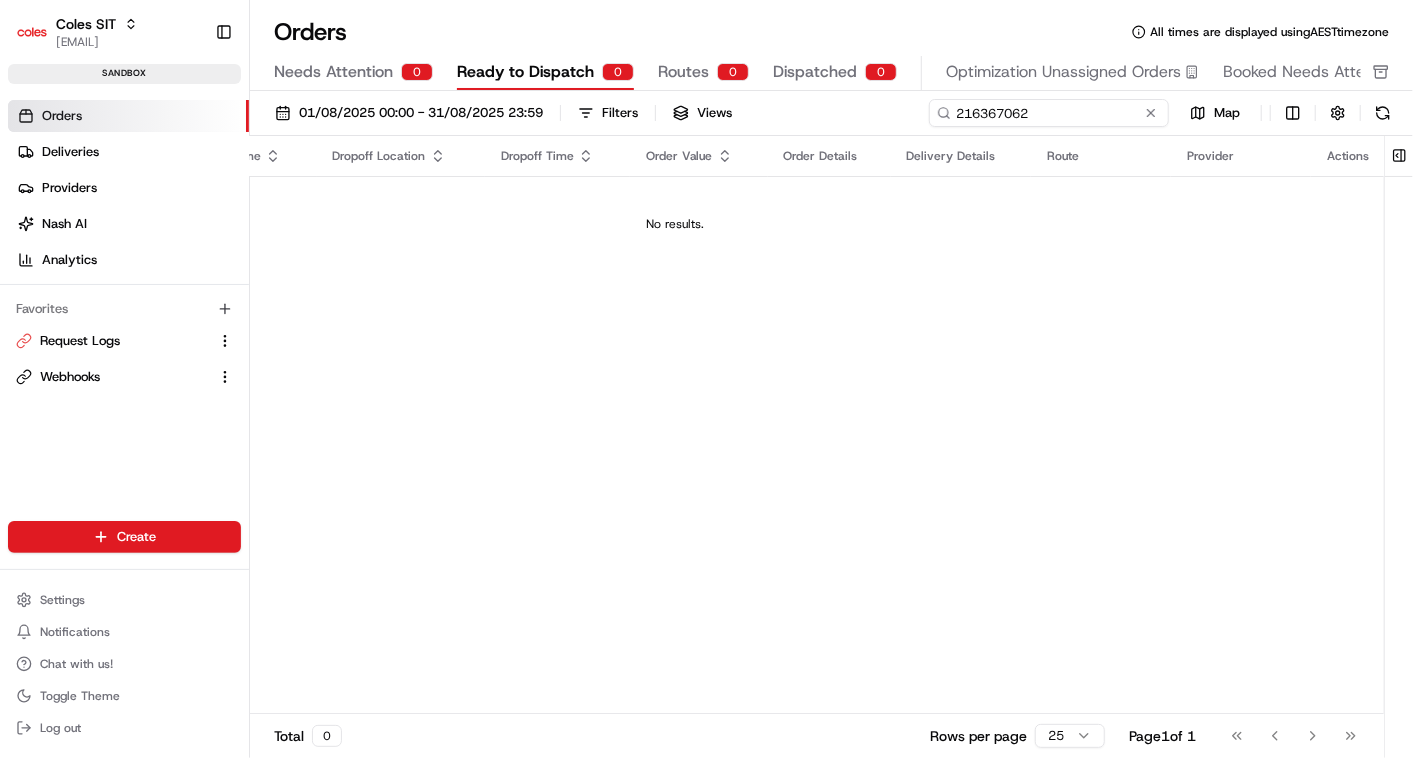 click on "216367062" at bounding box center (1049, 113) 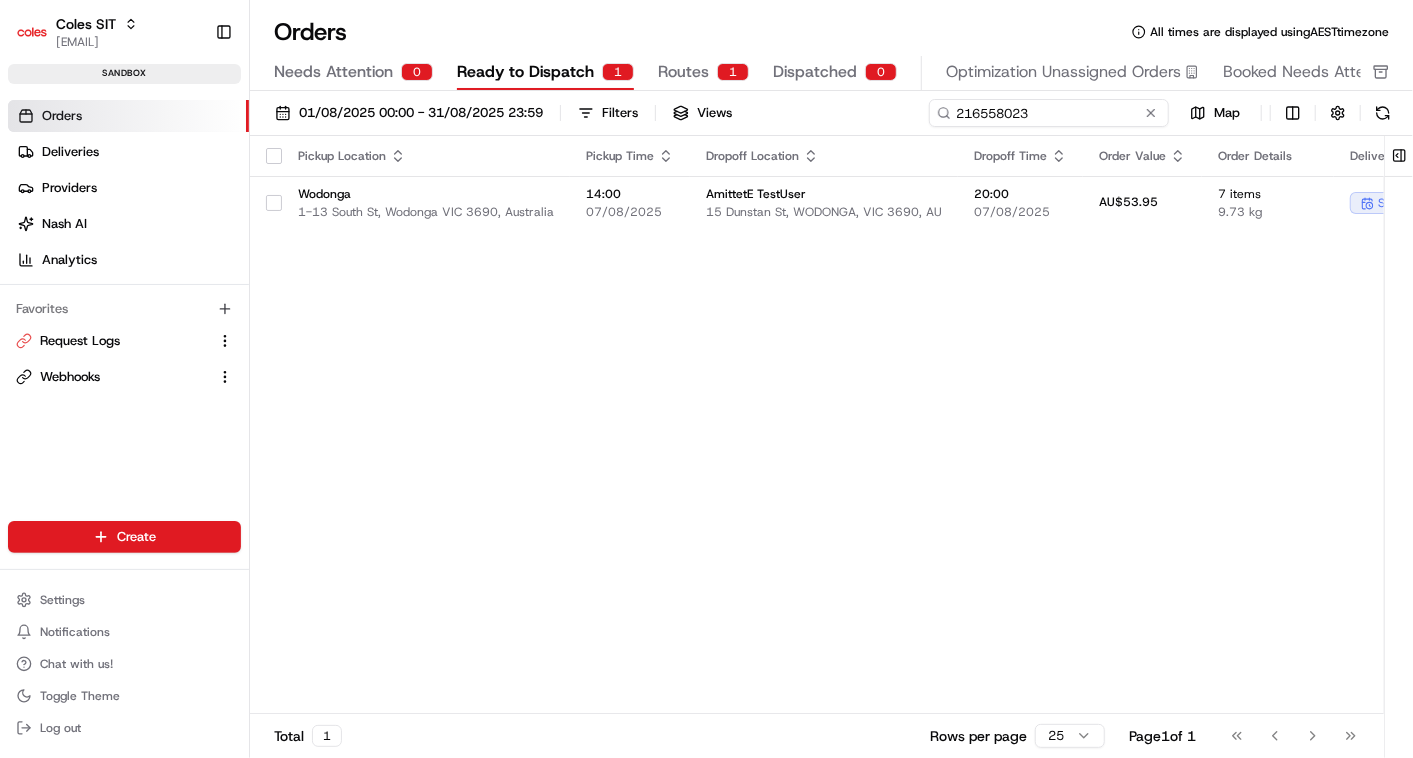 type on "216558023" 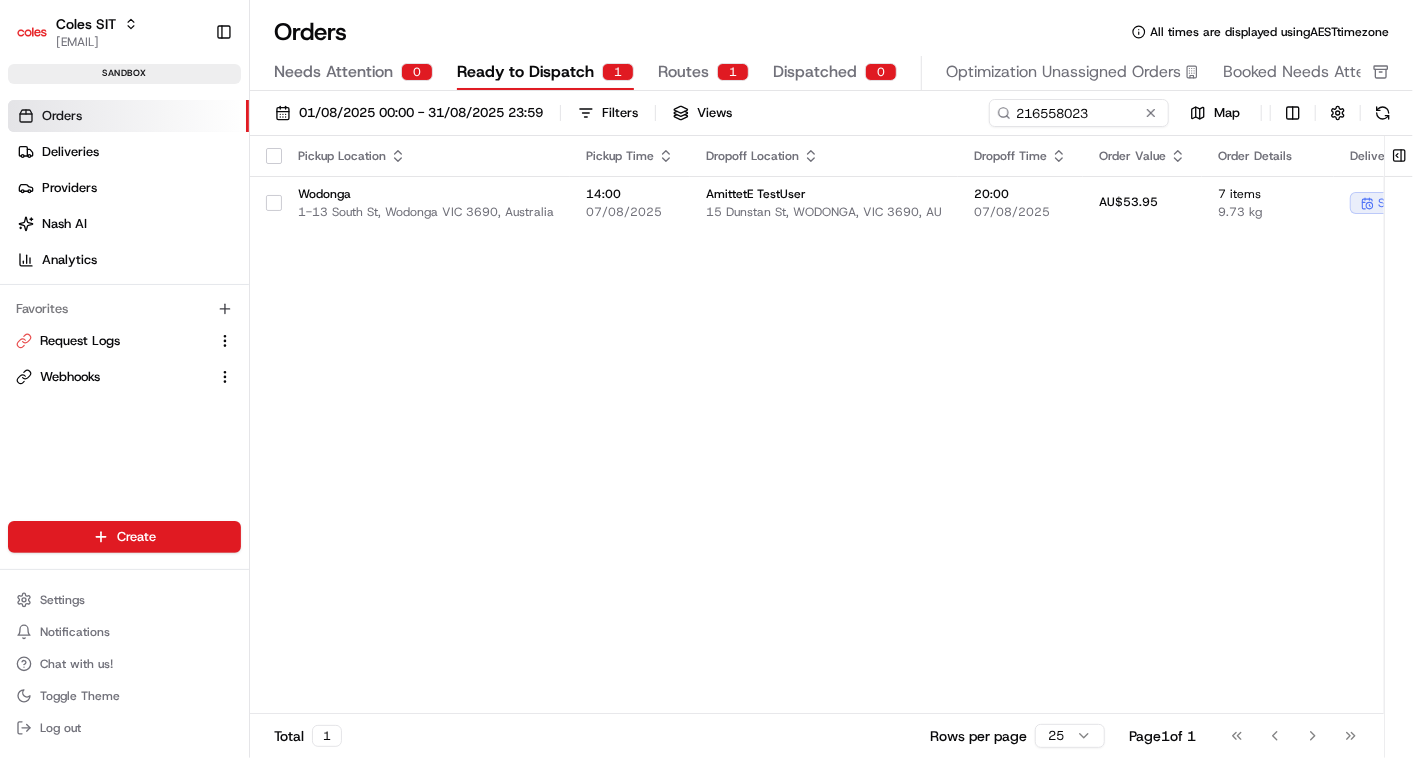 scroll, scrollTop: 0, scrollLeft: 0, axis: both 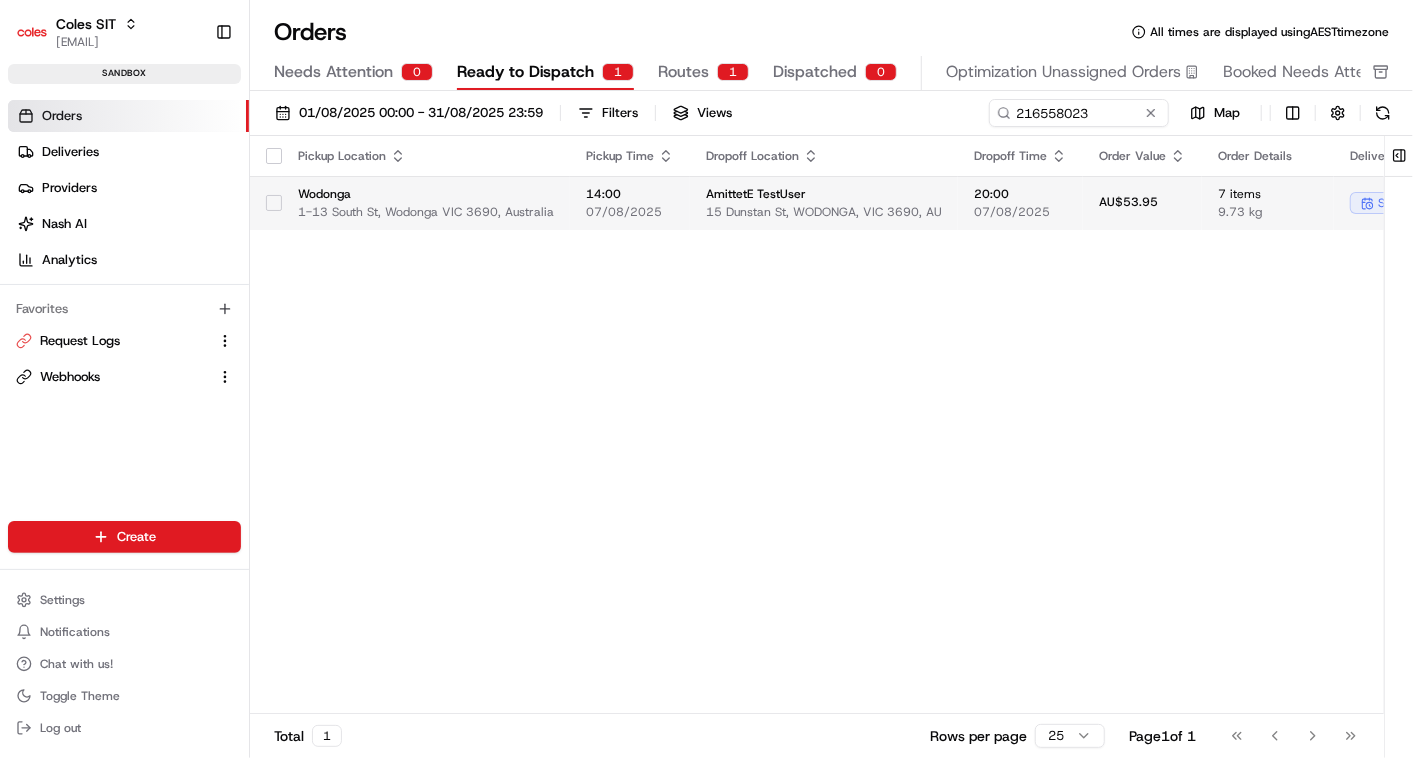 click on "AmittetE TestUser 15 Dunstan St, WODONGA, VIC 3690, AU" at bounding box center (824, 203) 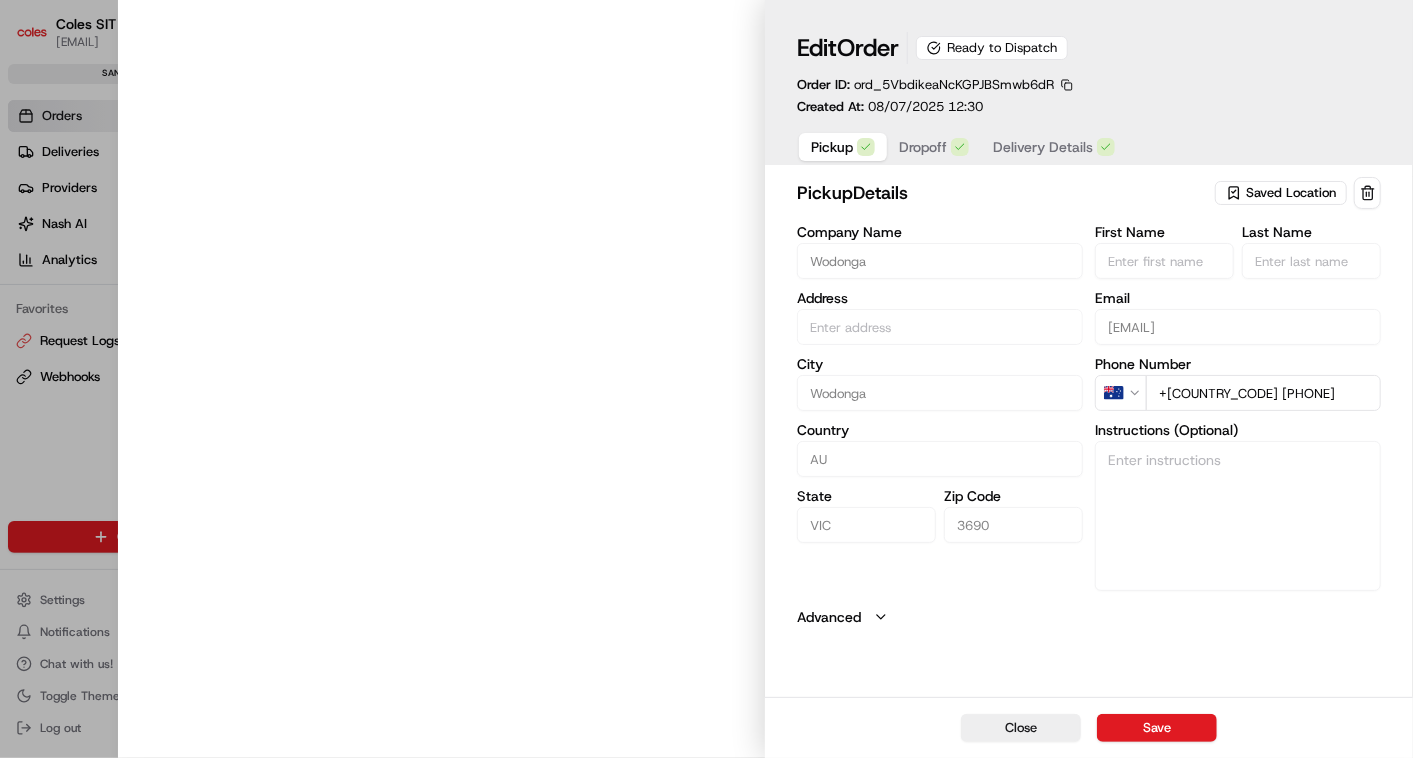 type on "1-13 South St, Wodonga VIC 3690, Australia" 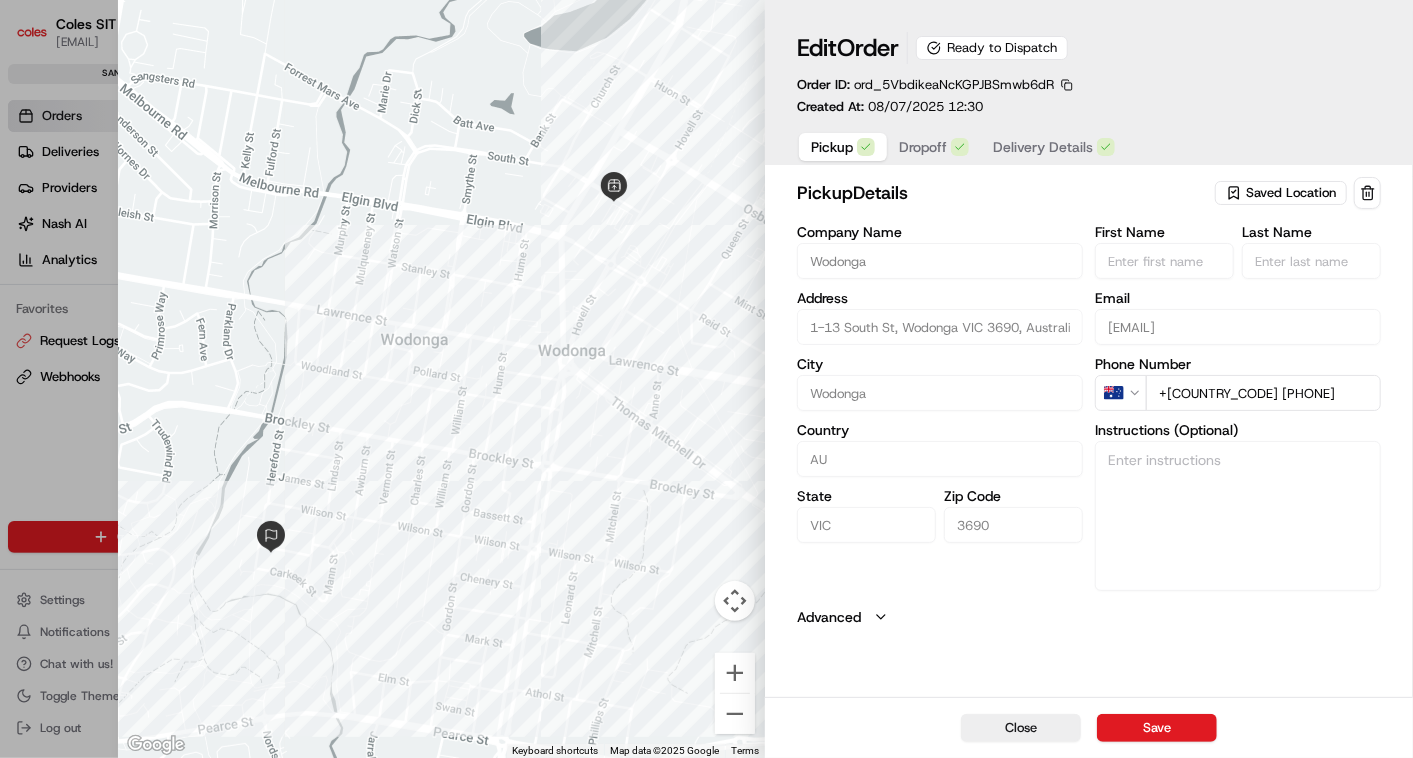 type 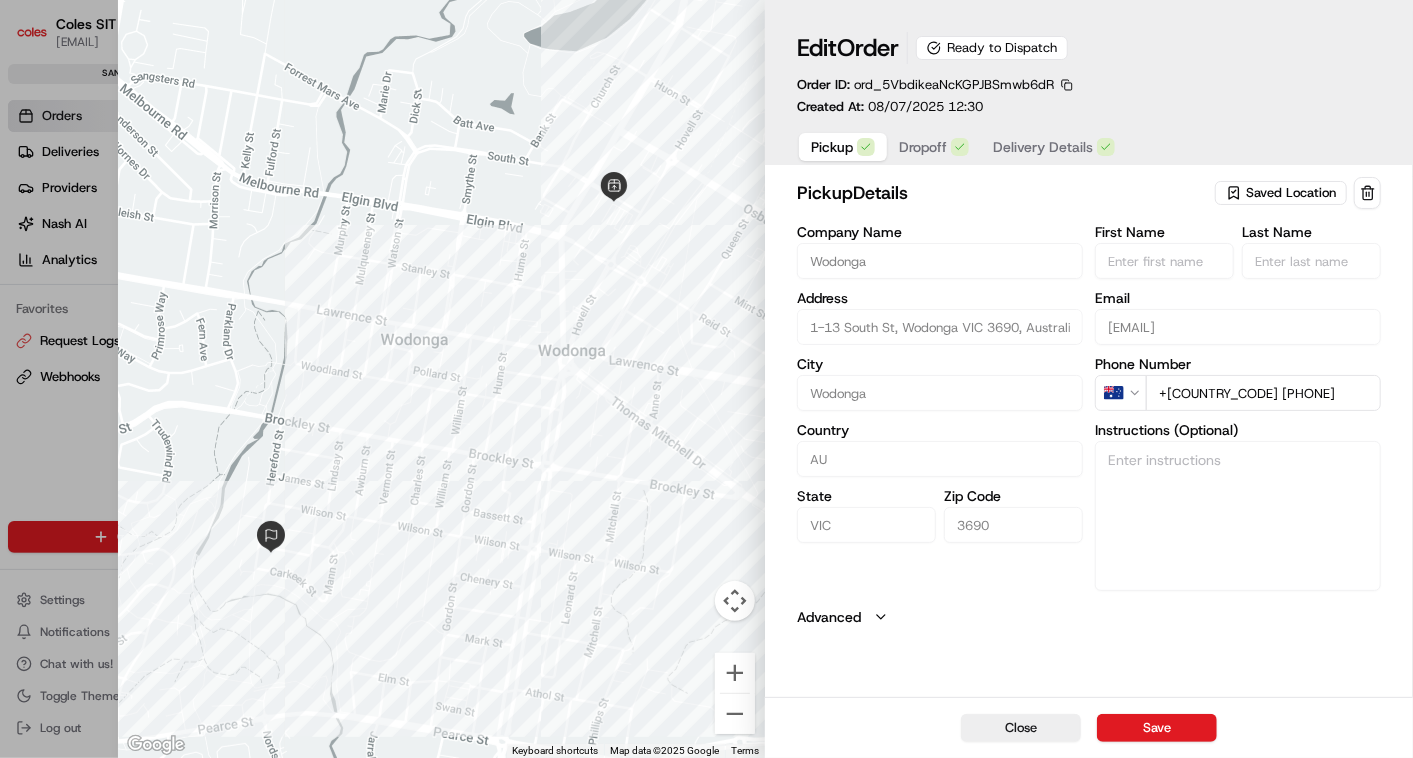 click on "Dropoff" at bounding box center [923, 147] 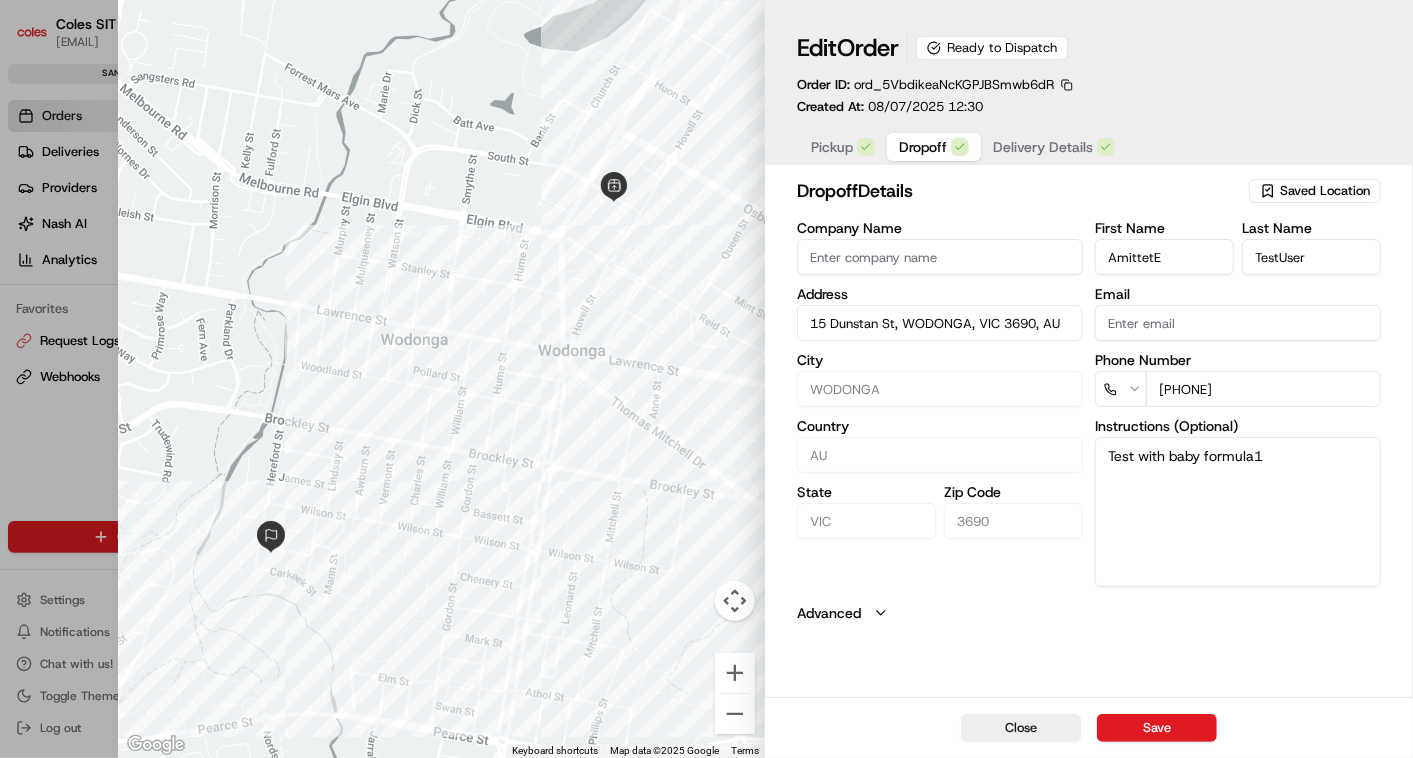 type 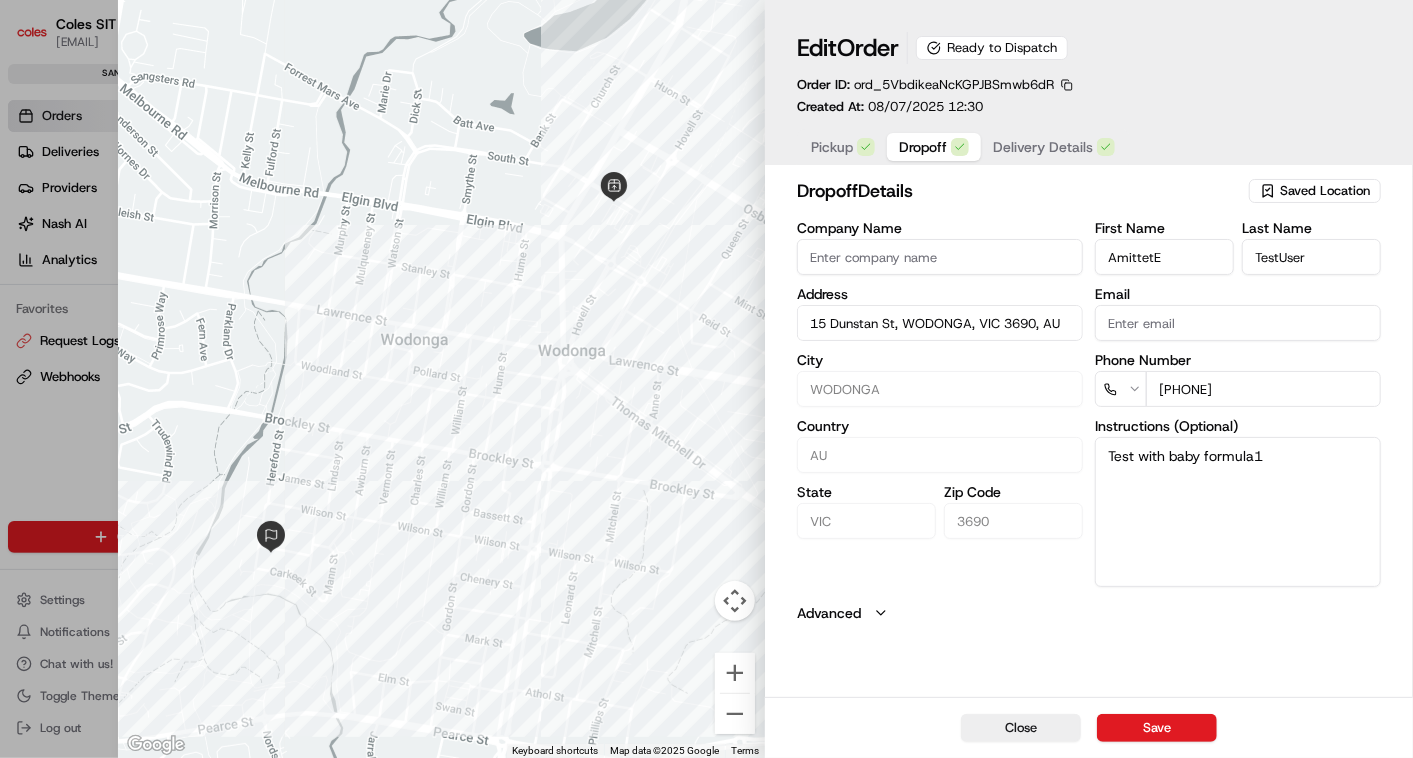 click on "Delivery Details" at bounding box center (1043, 147) 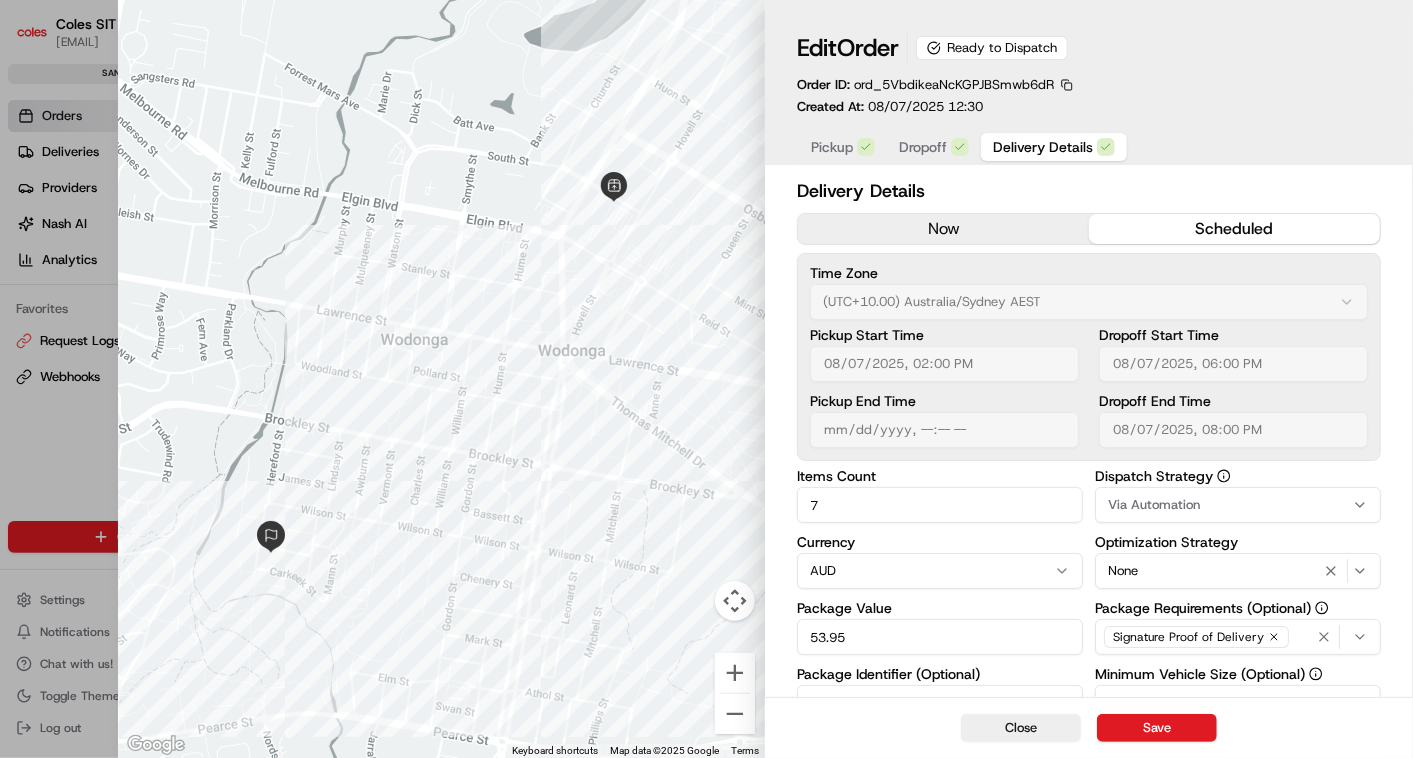 type 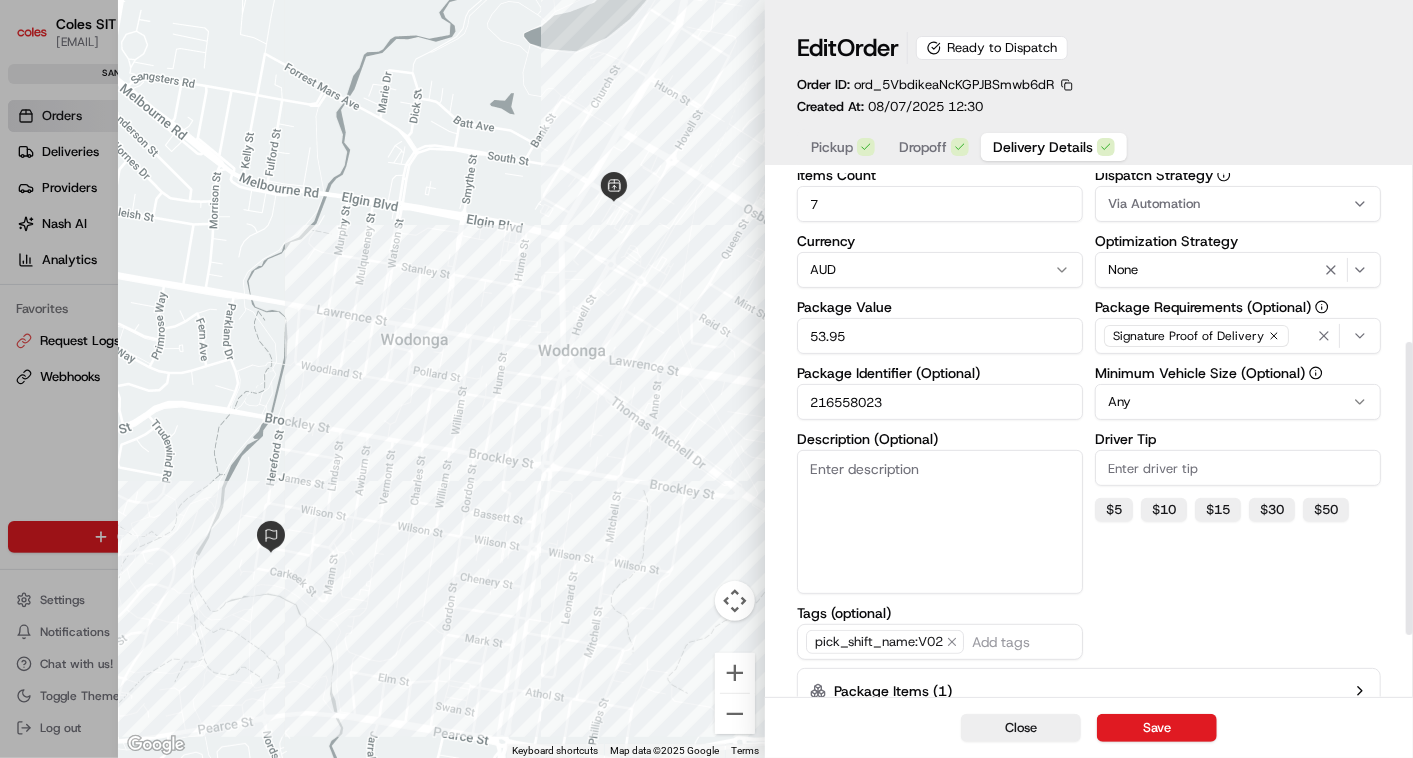 scroll, scrollTop: 312, scrollLeft: 0, axis: vertical 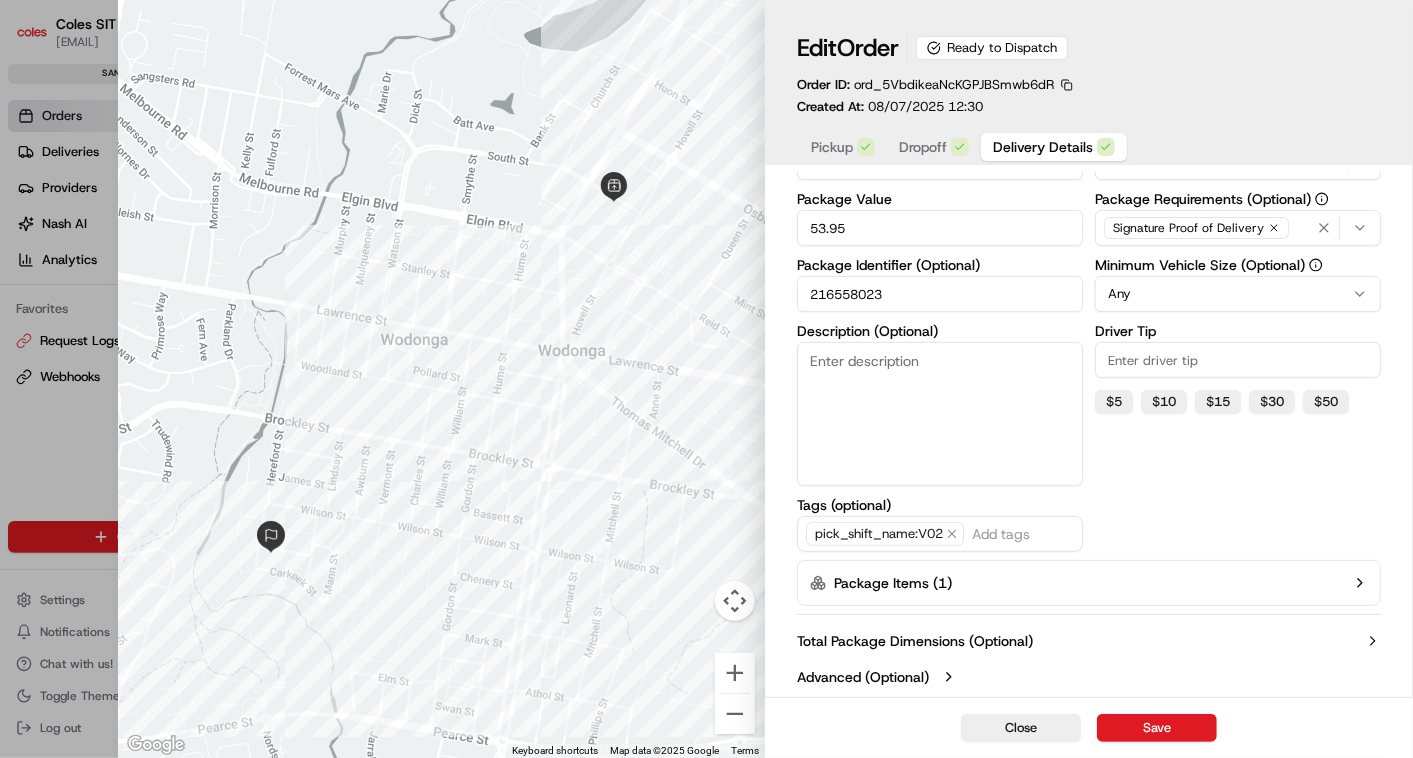 click on "Package Items ( 1 )" at bounding box center (1089, 583) 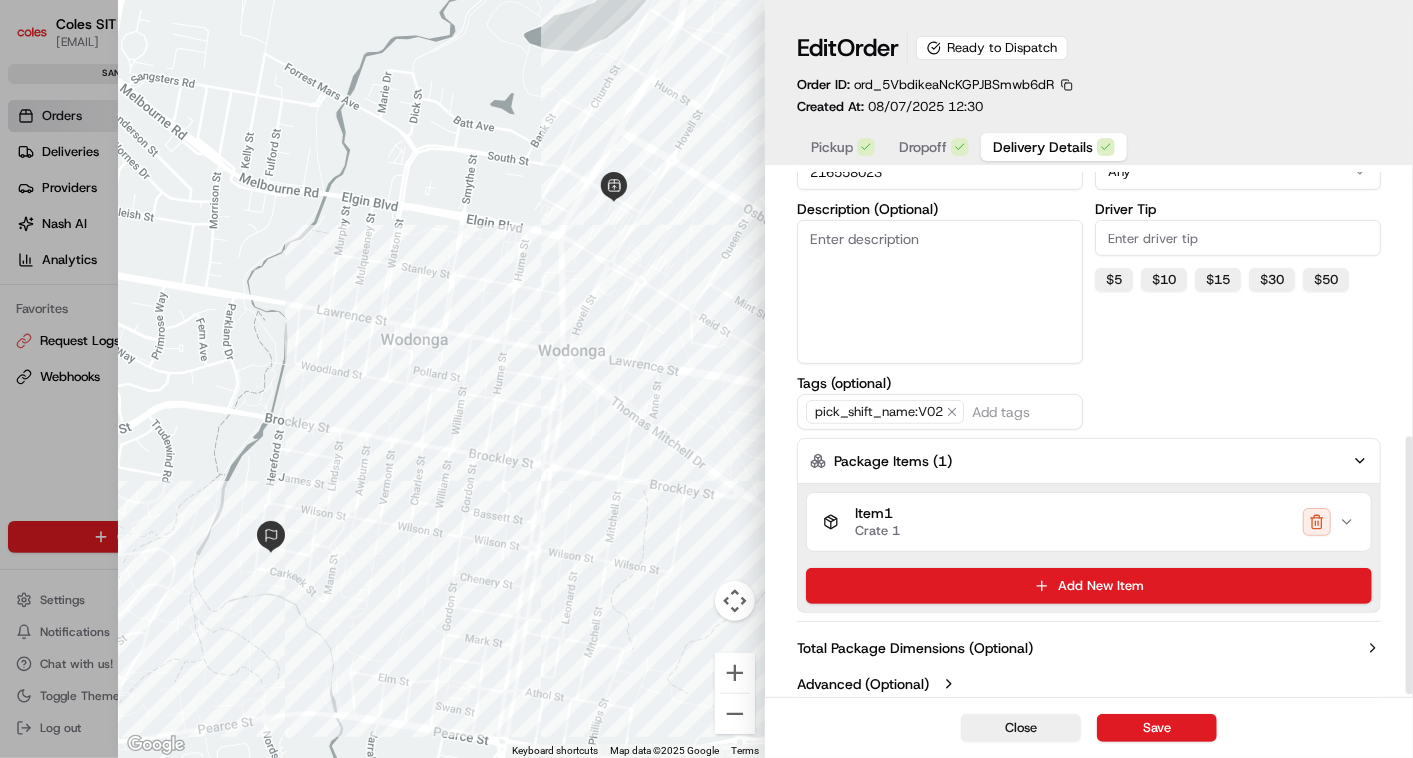 scroll, scrollTop: 534, scrollLeft: 0, axis: vertical 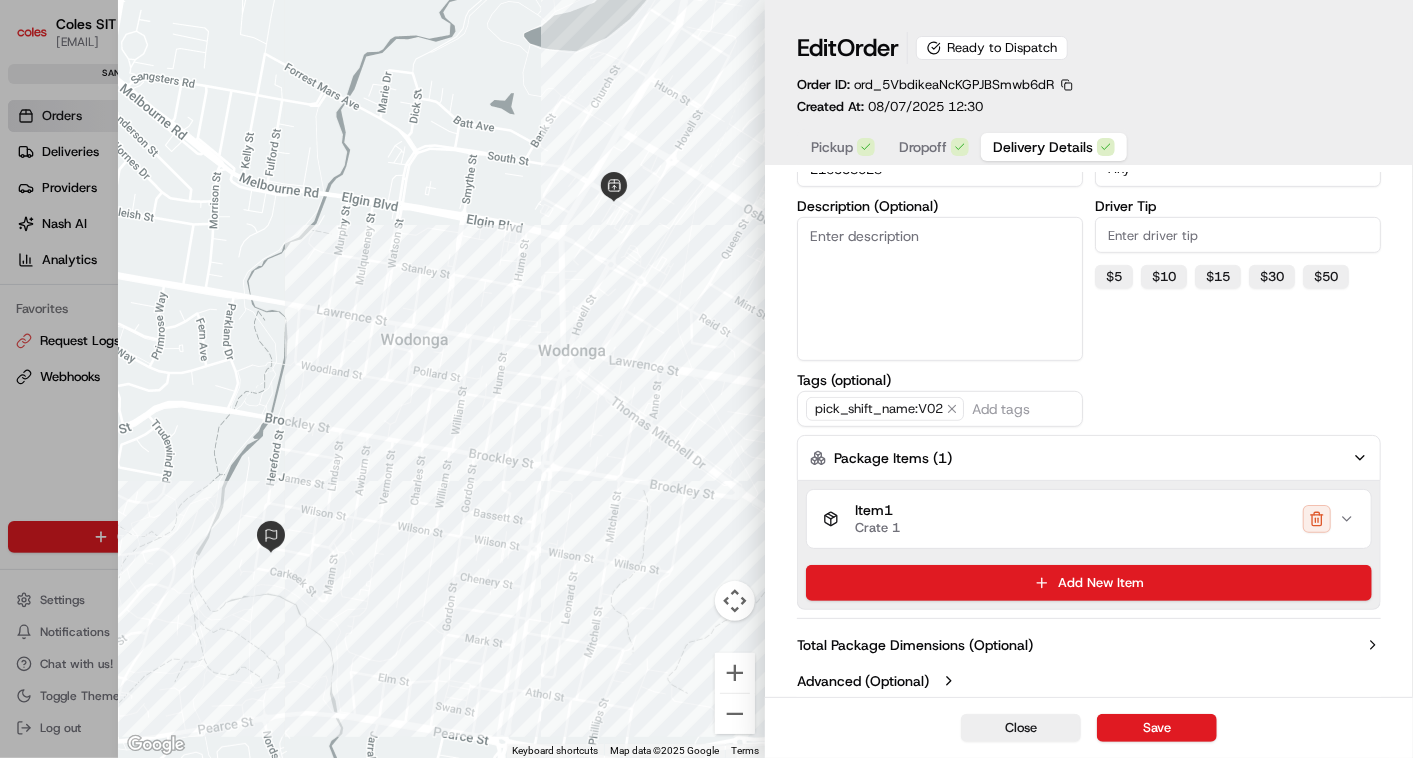 click on "Item  1 Crate 1" at bounding box center (1089, 519) 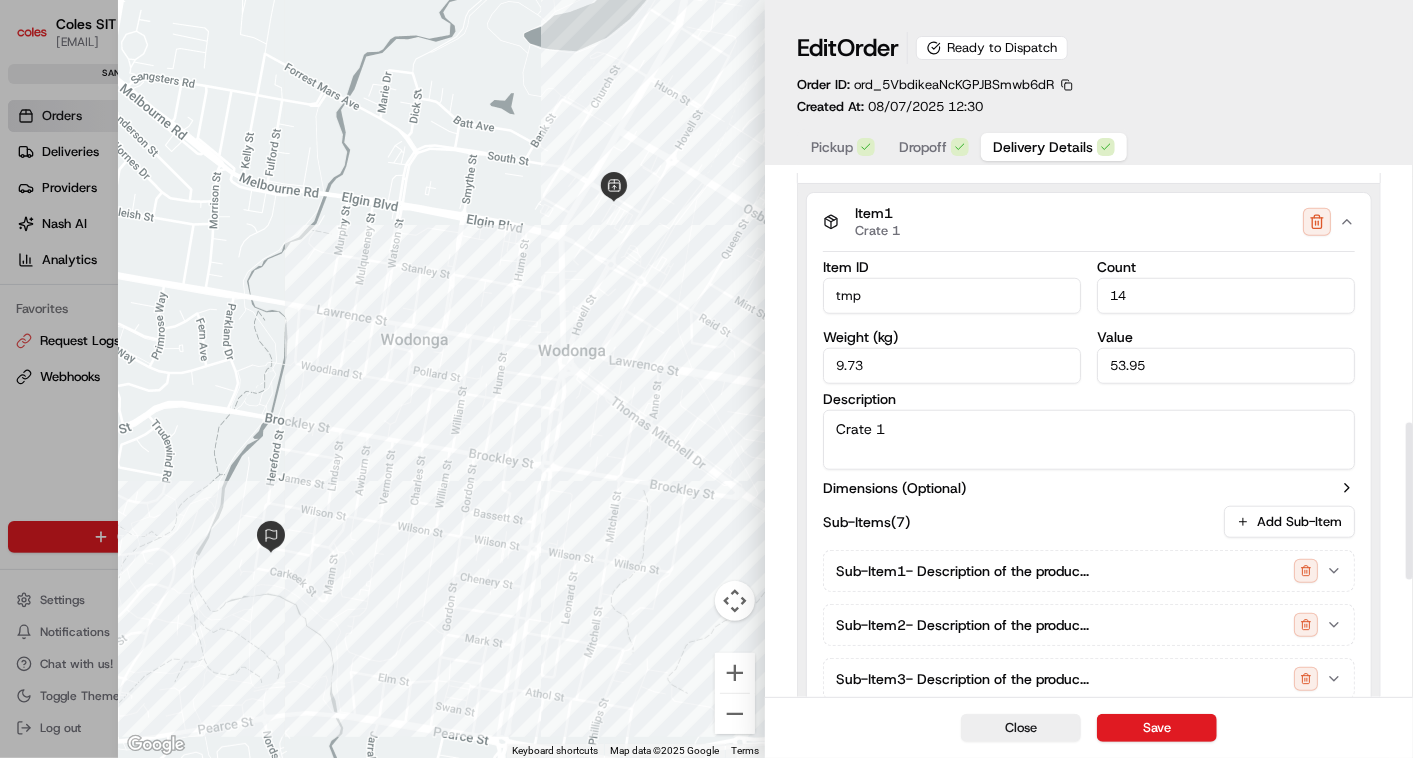 scroll, scrollTop: 831, scrollLeft: 0, axis: vertical 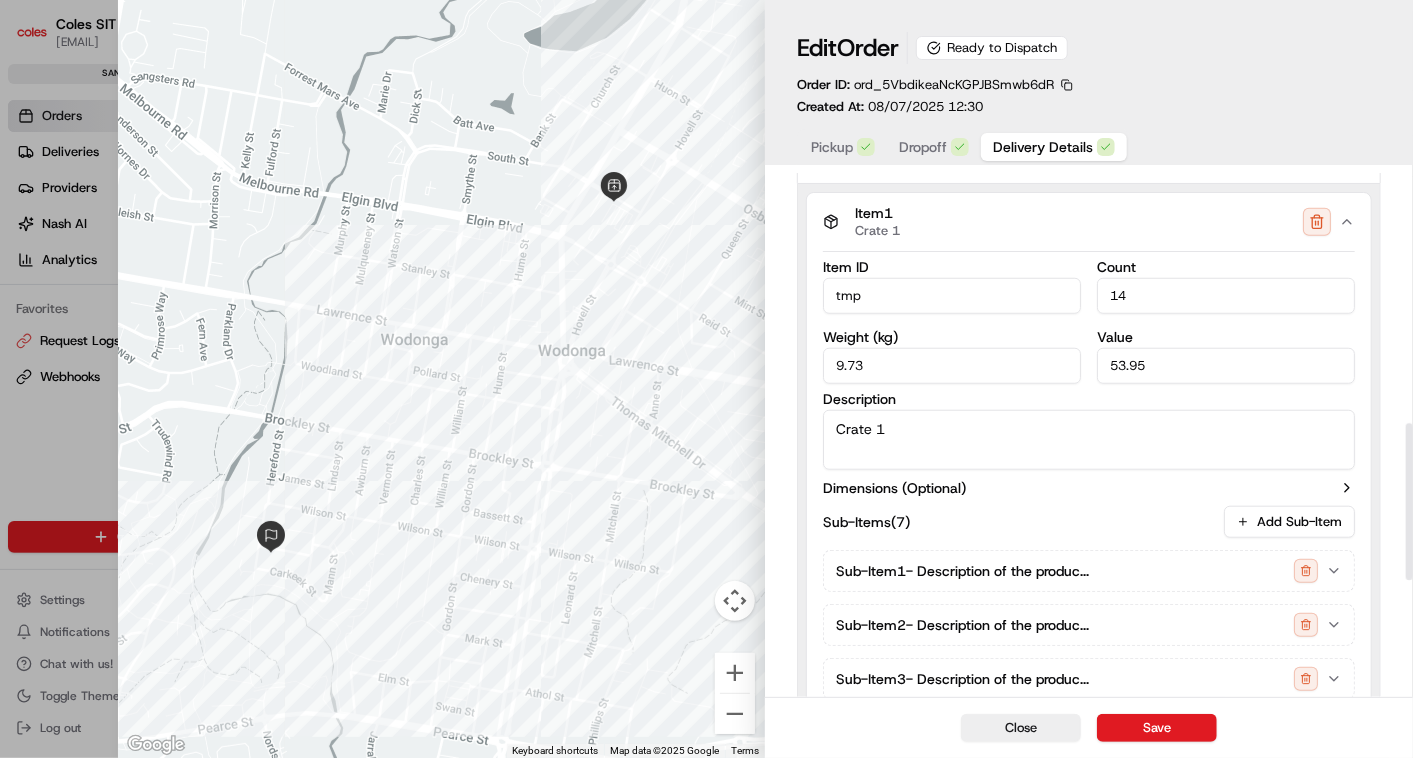 type 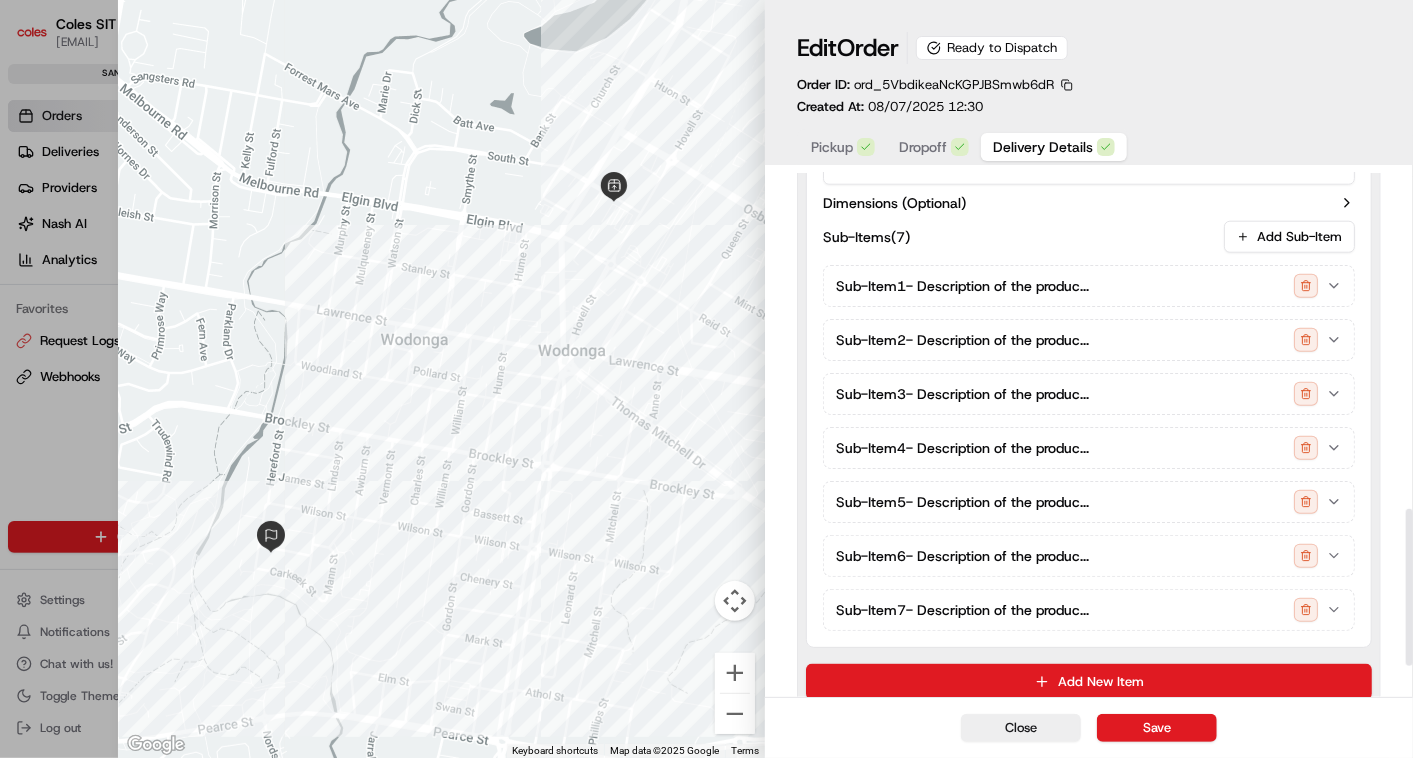 scroll, scrollTop: 1118, scrollLeft: 0, axis: vertical 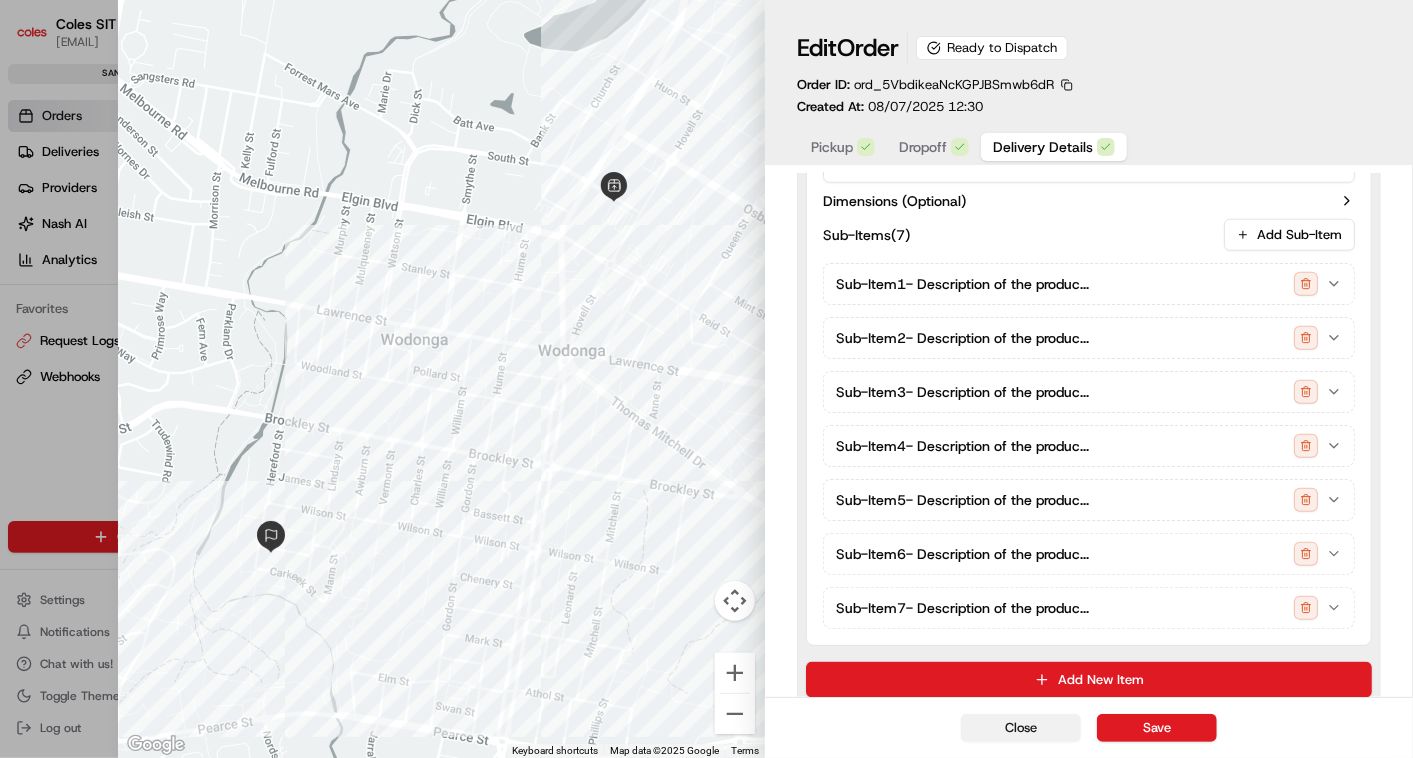 click on "Close" at bounding box center [1021, 728] 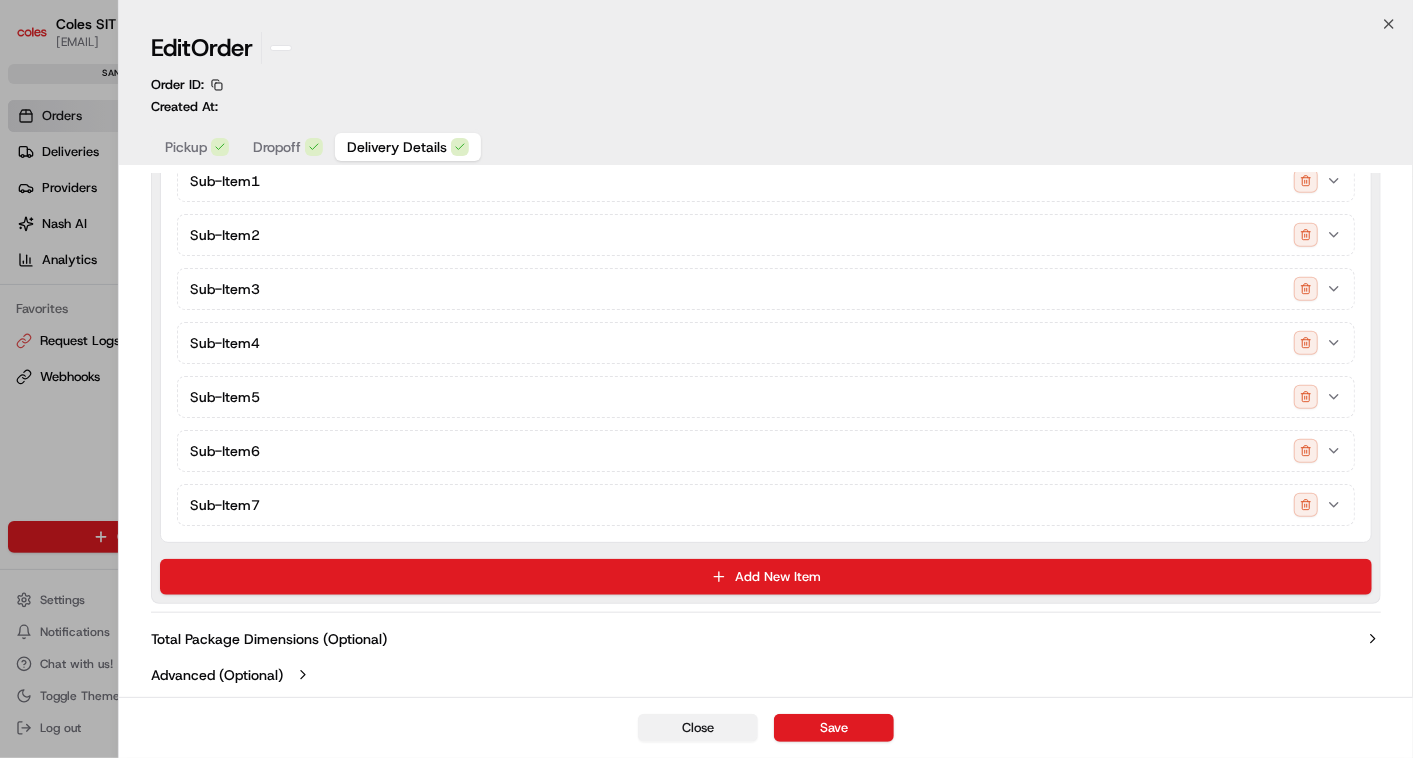 scroll, scrollTop: 1001, scrollLeft: 0, axis: vertical 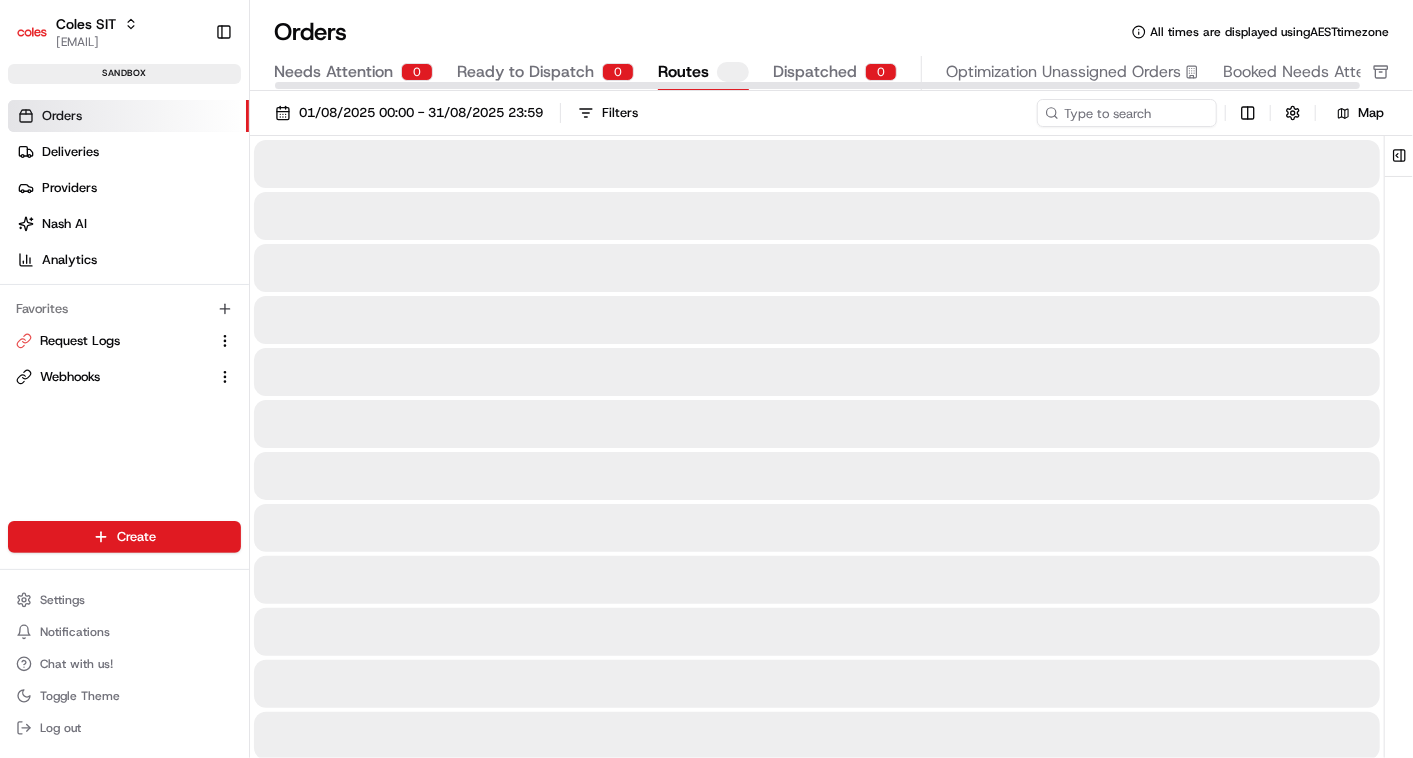 click on "Routes" at bounding box center (683, 72) 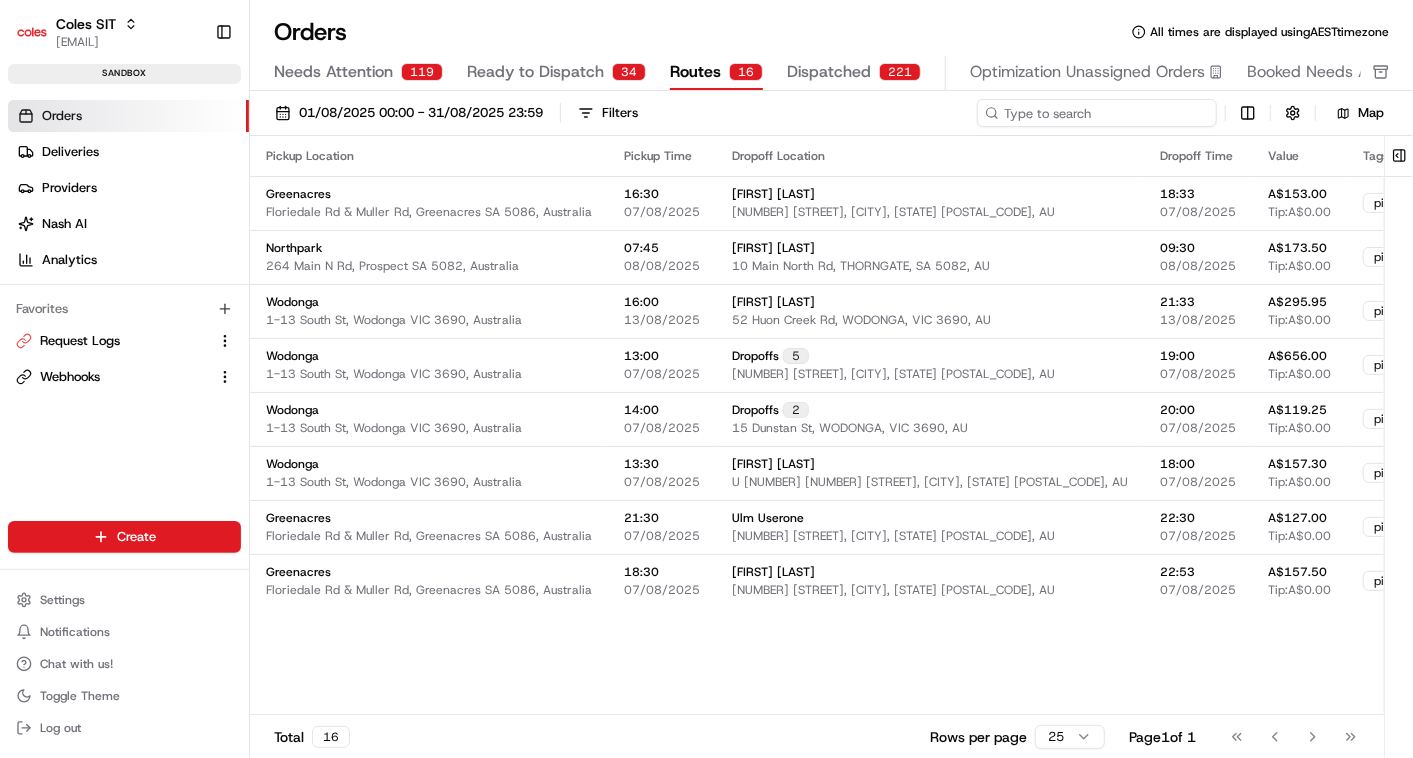 click at bounding box center (1097, 113) 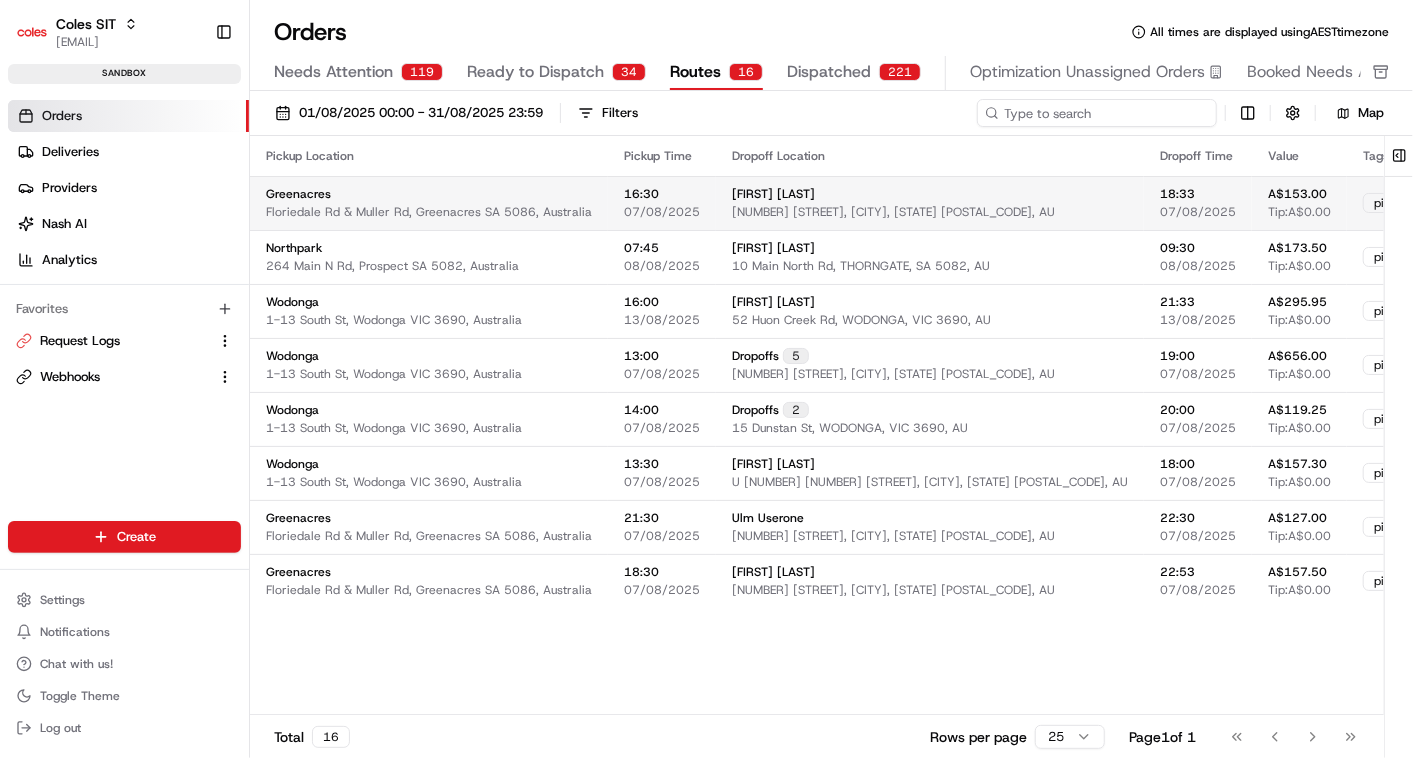 paste on "216558023" 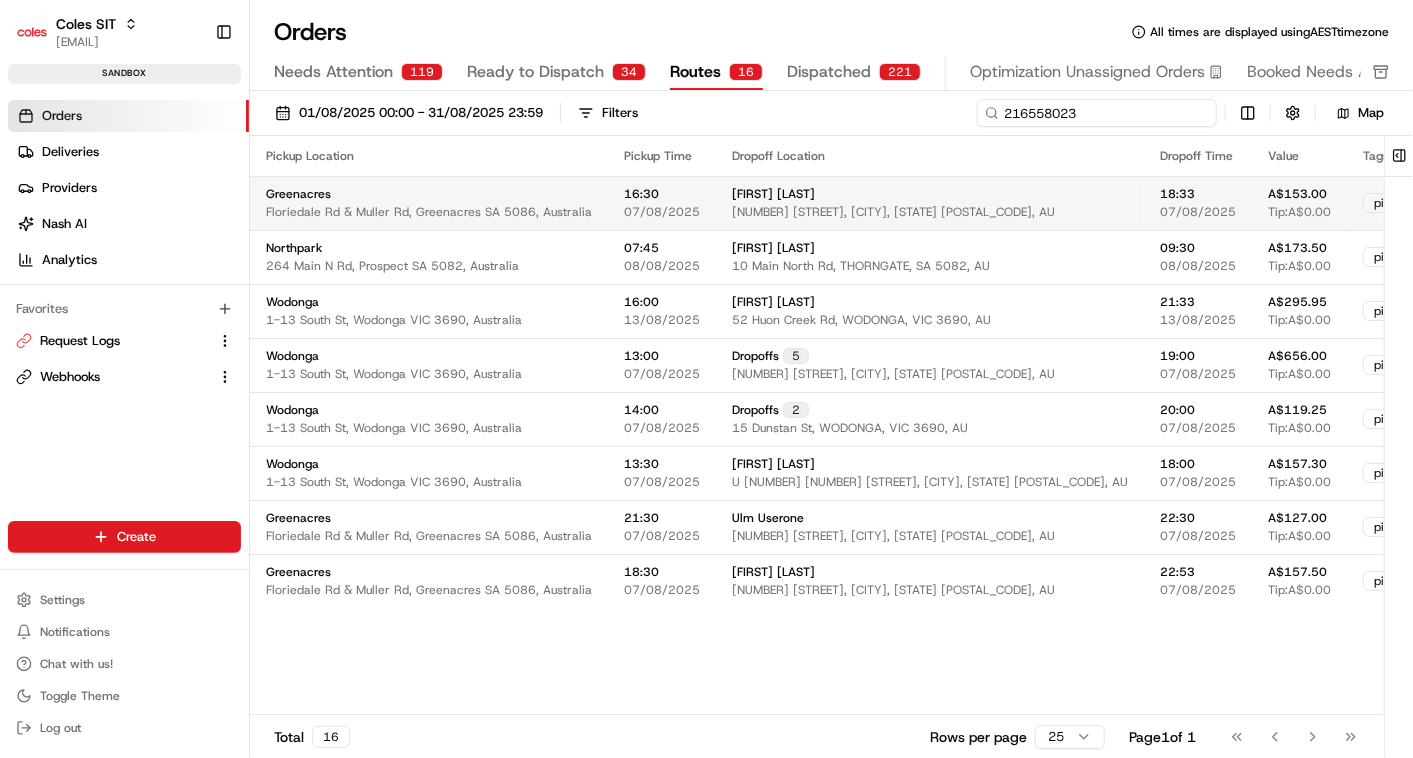 type on "216558023" 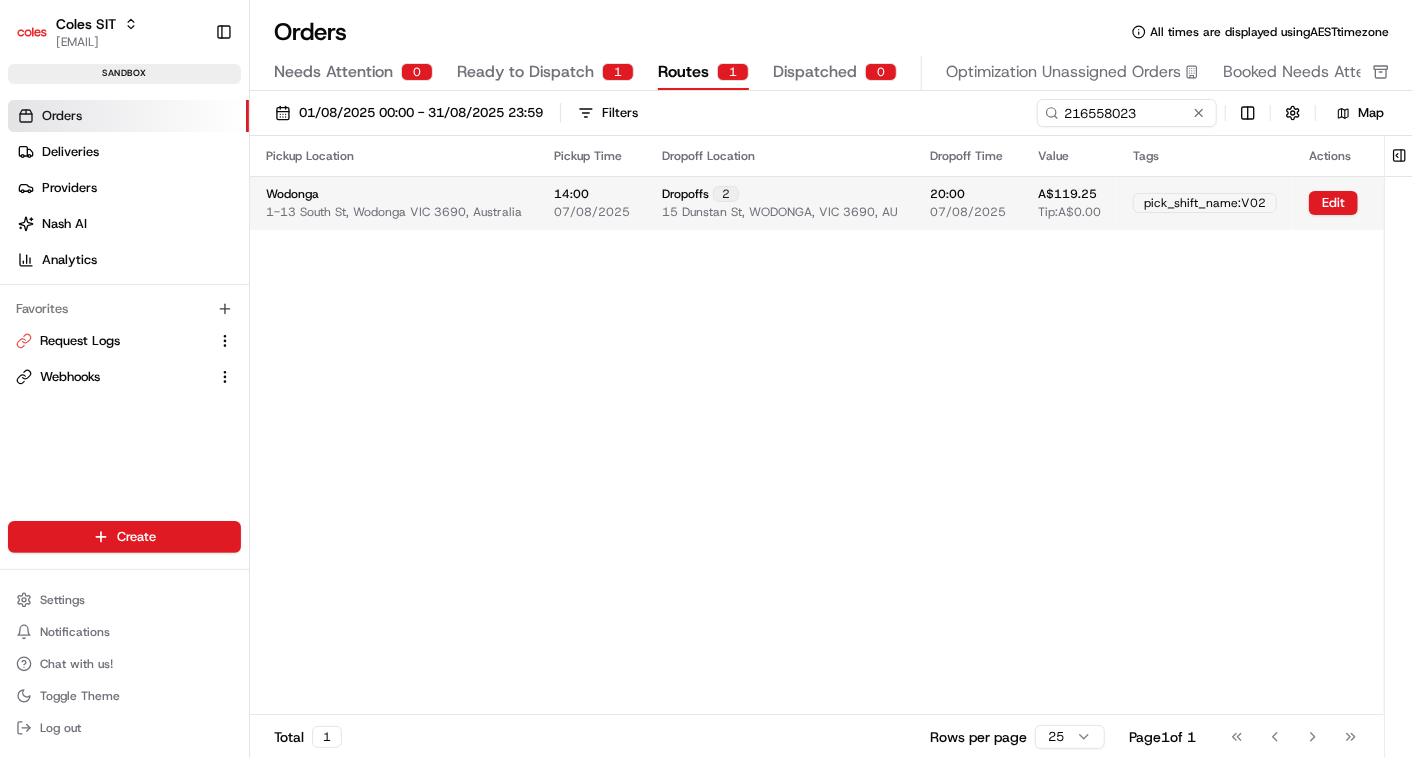 click on "07/08/2025" at bounding box center (968, 212) 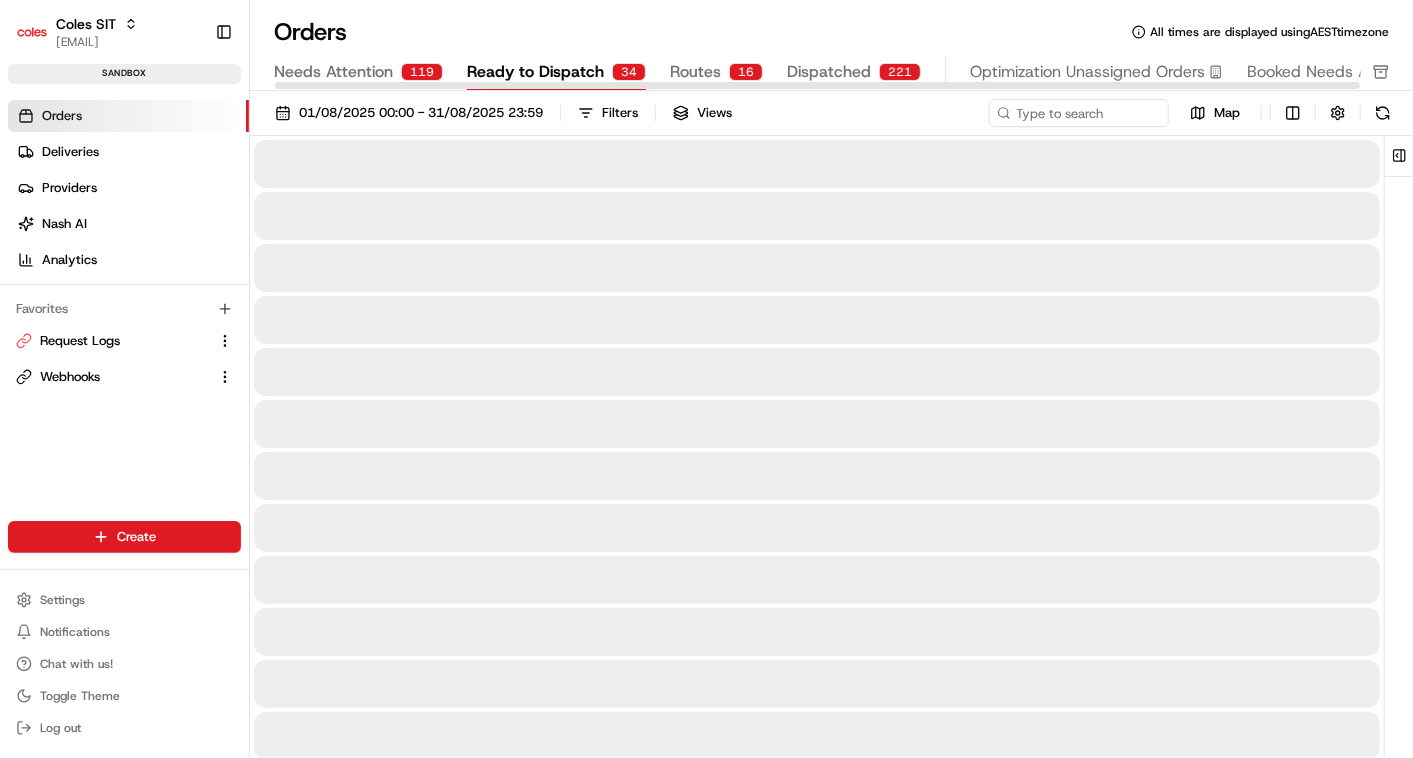 click on "Ready to Dispatch" at bounding box center (535, 72) 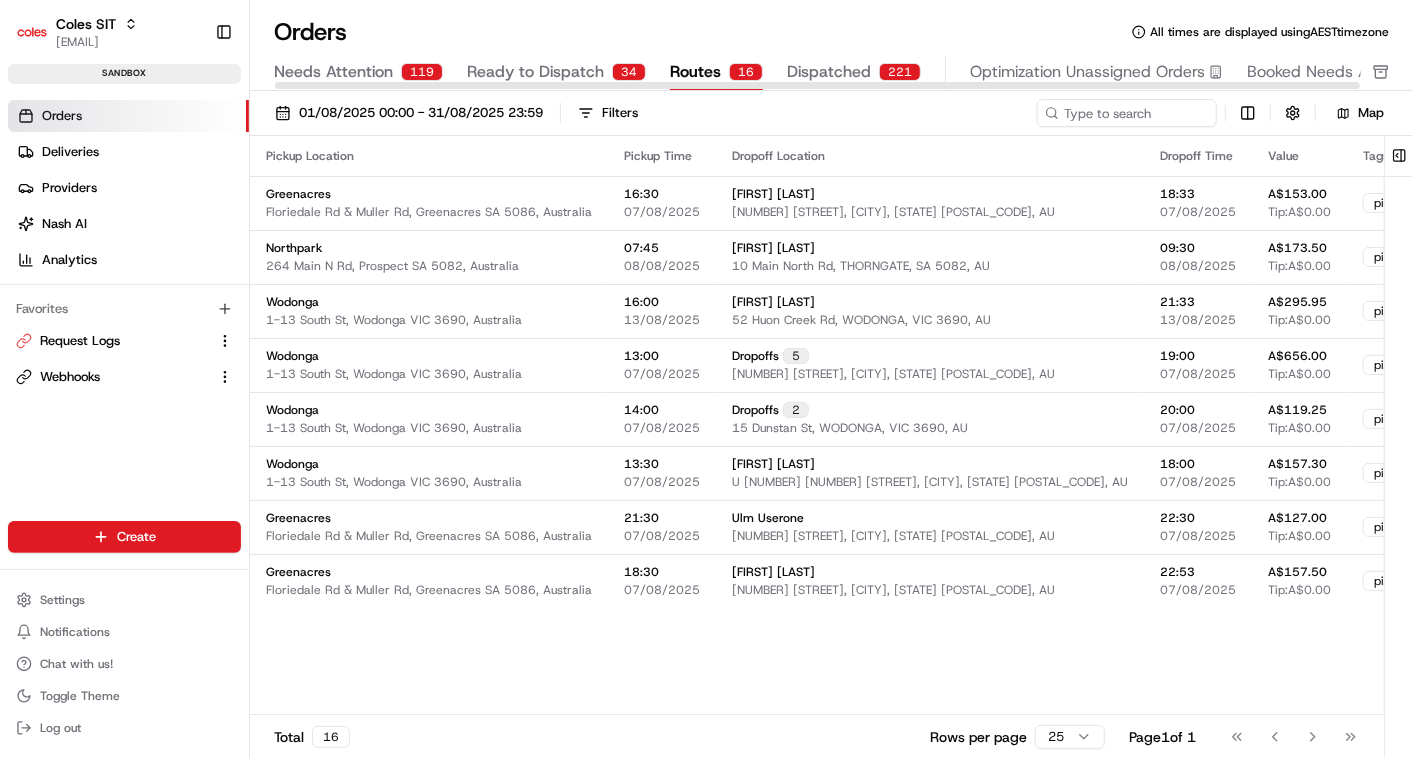 click on "Routes" at bounding box center (695, 72) 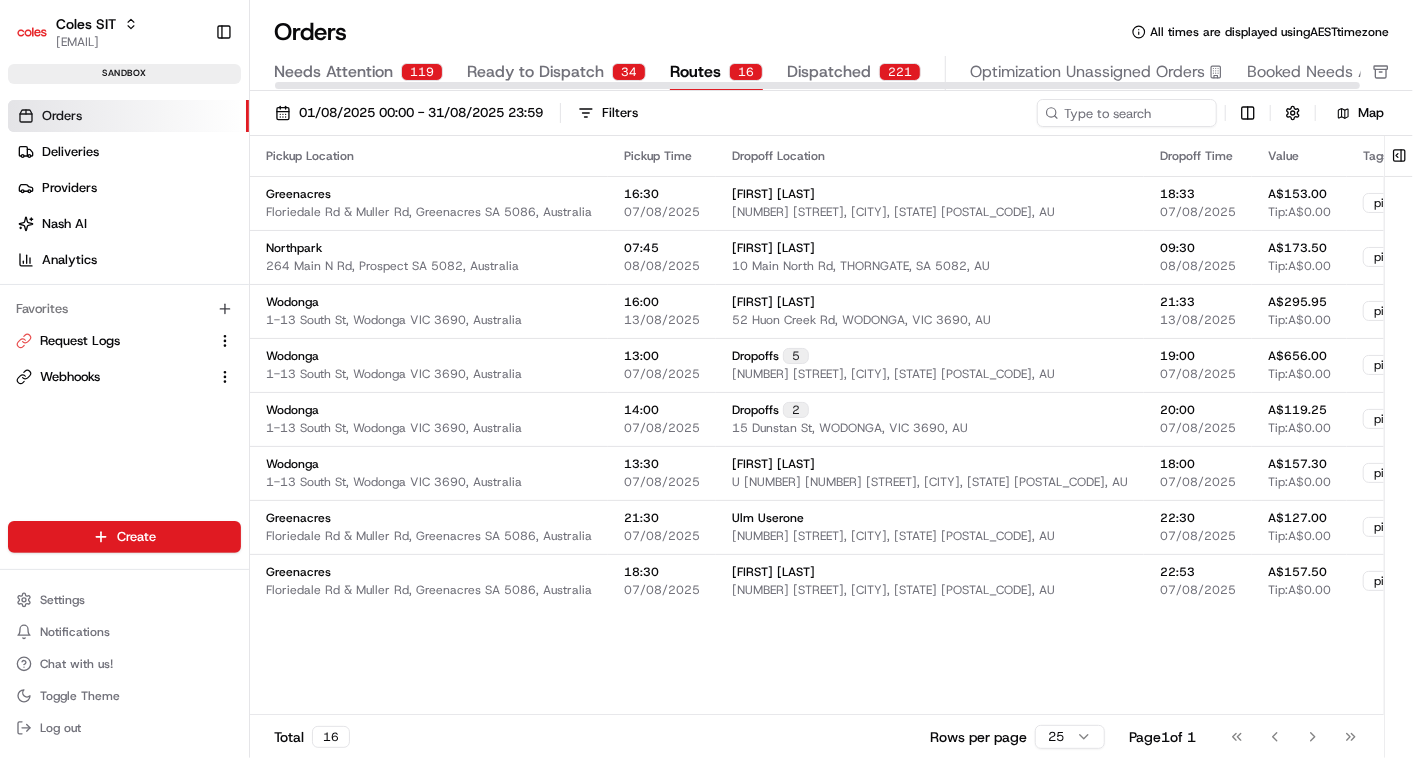 drag, startPoint x: 674, startPoint y: 60, endPoint x: 1107, endPoint y: 122, distance: 437.4163 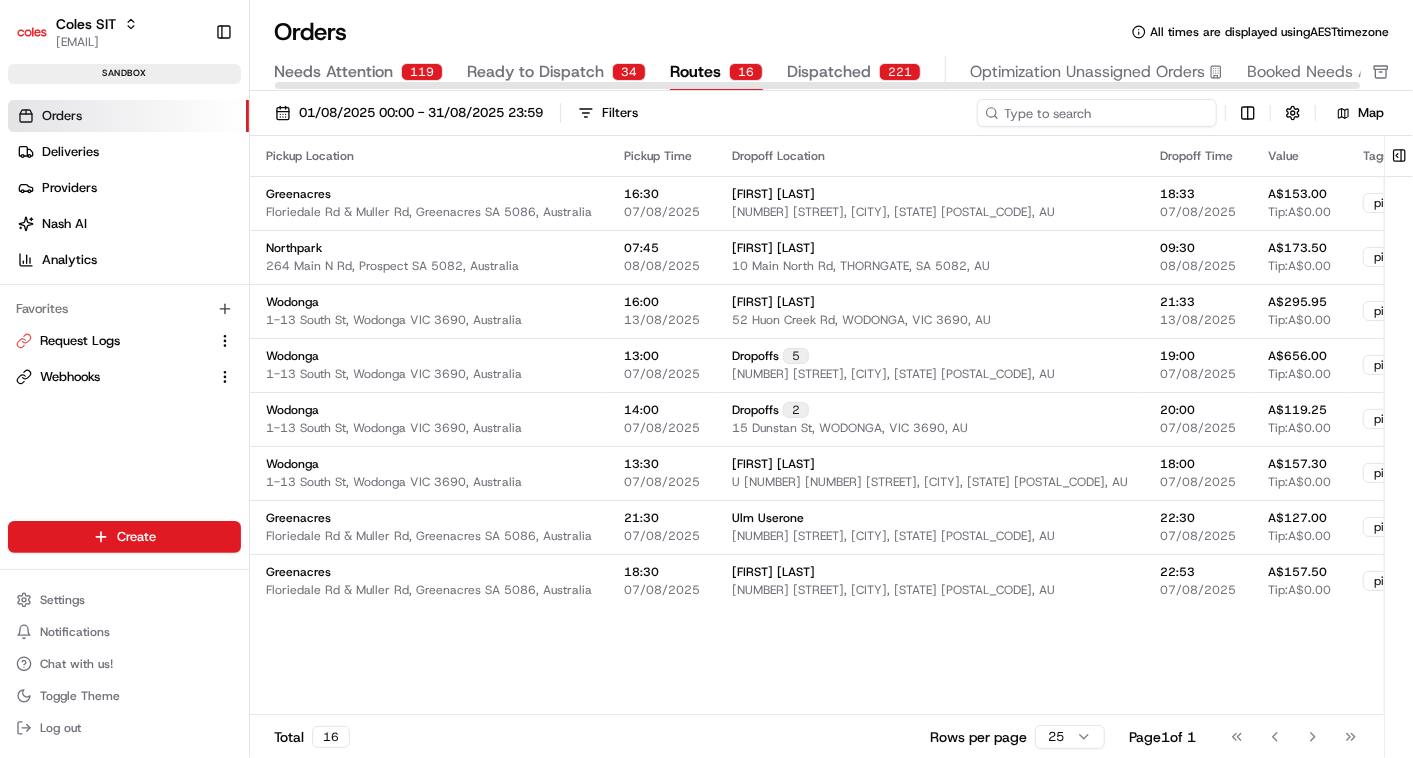 click at bounding box center [1097, 113] 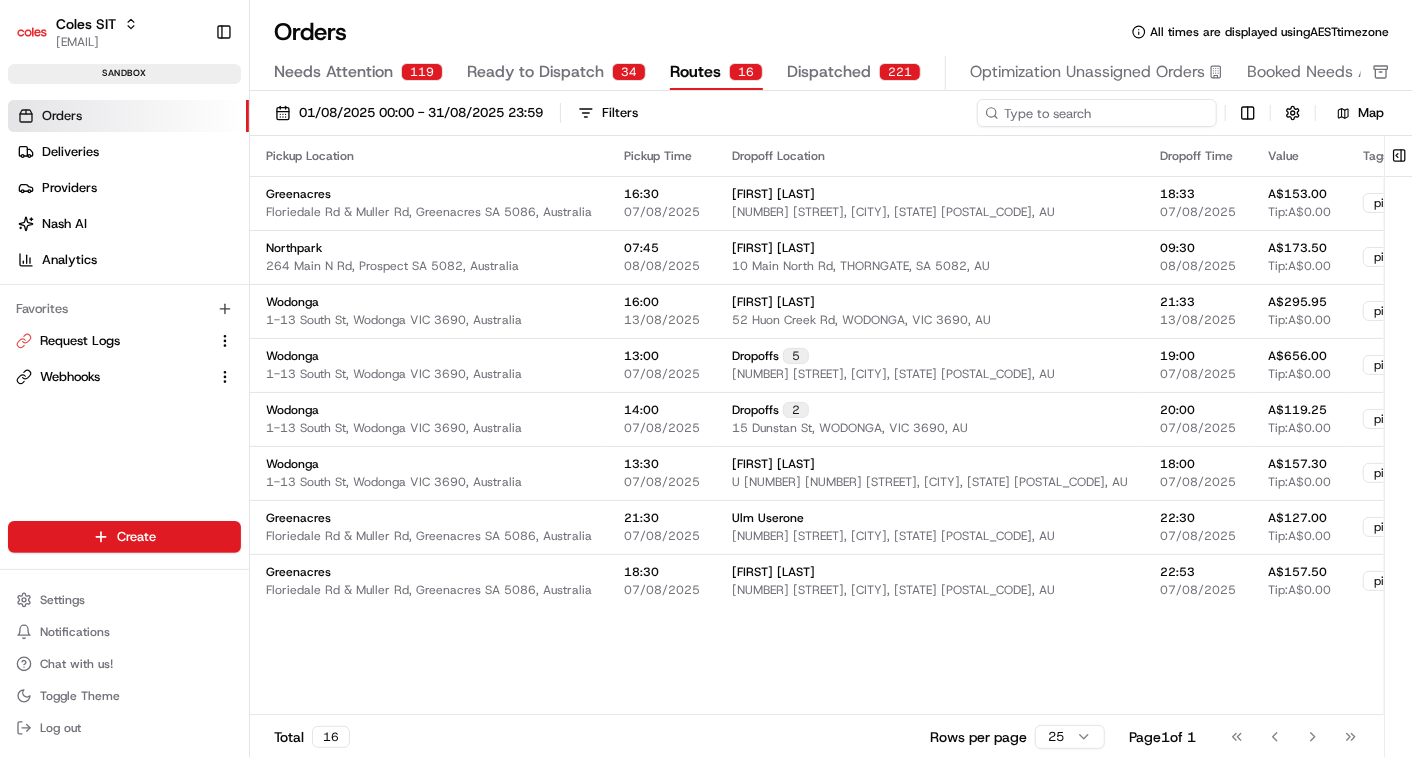 paste on "216367062" 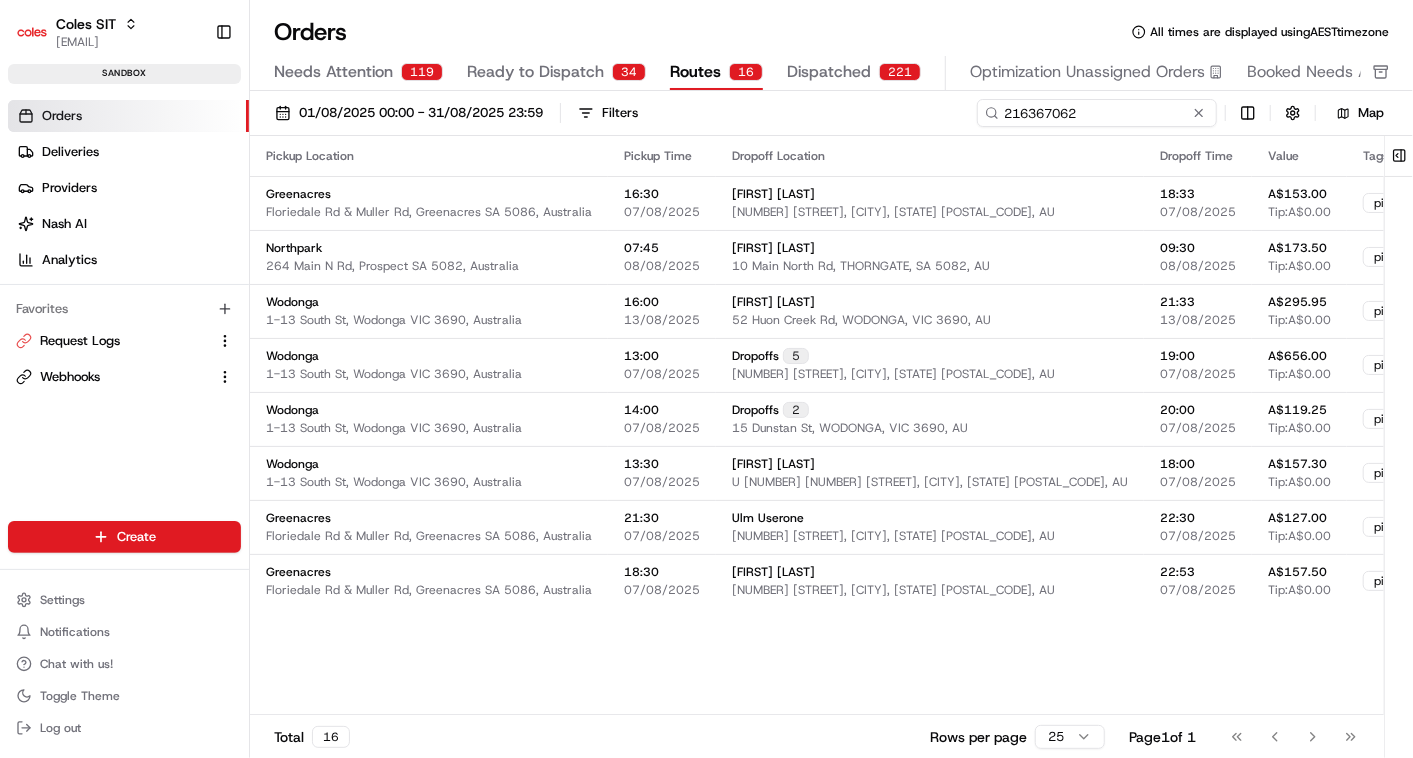 type on "216367062" 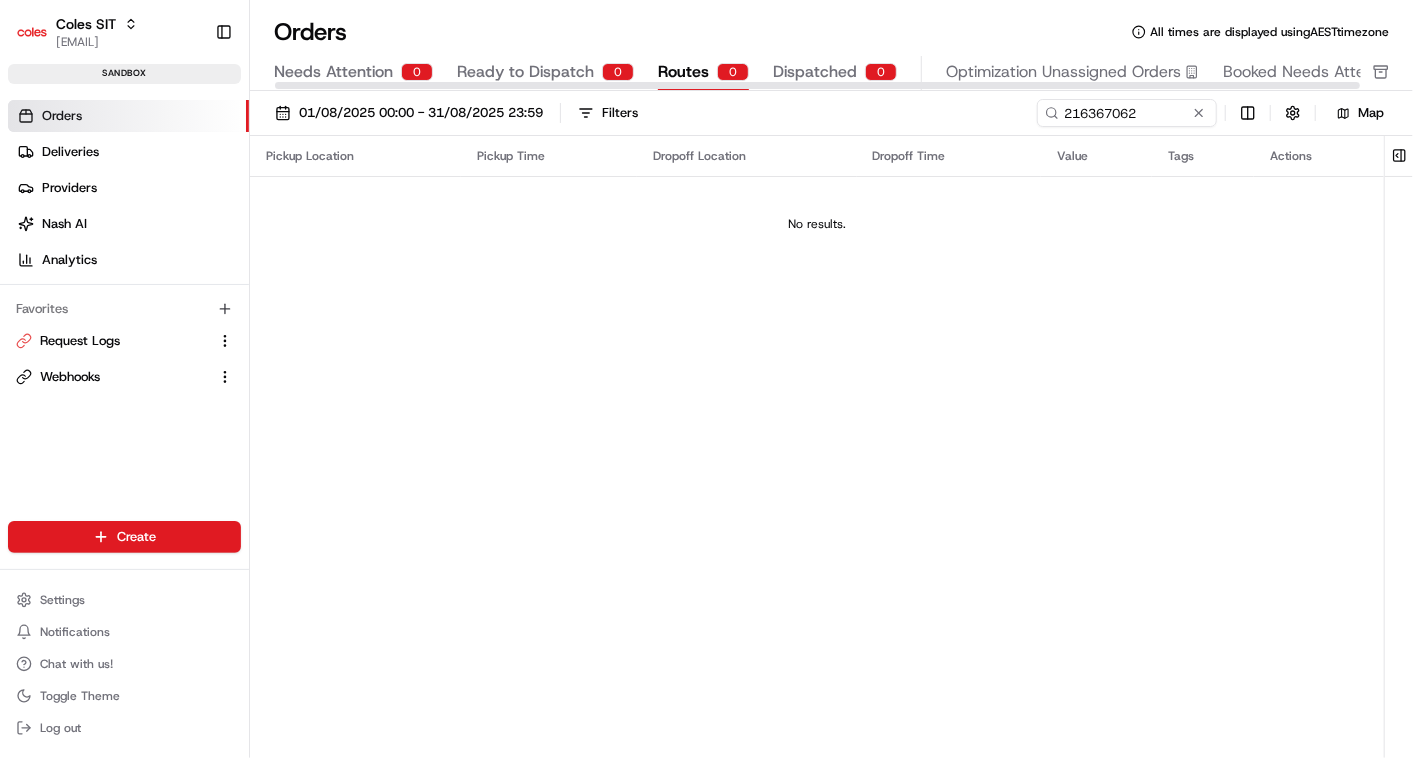 click on "Dispatched 0" at bounding box center [835, 73] 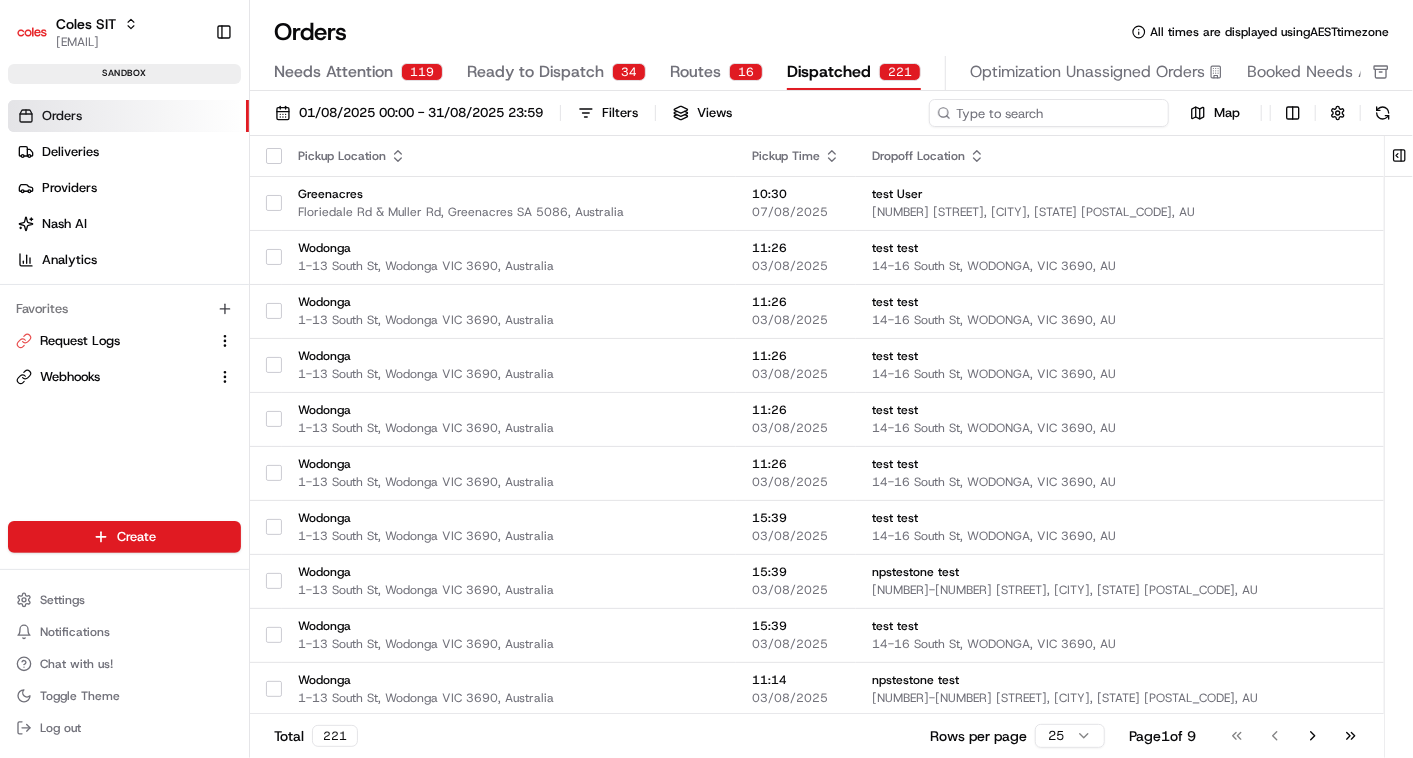 click at bounding box center (1049, 113) 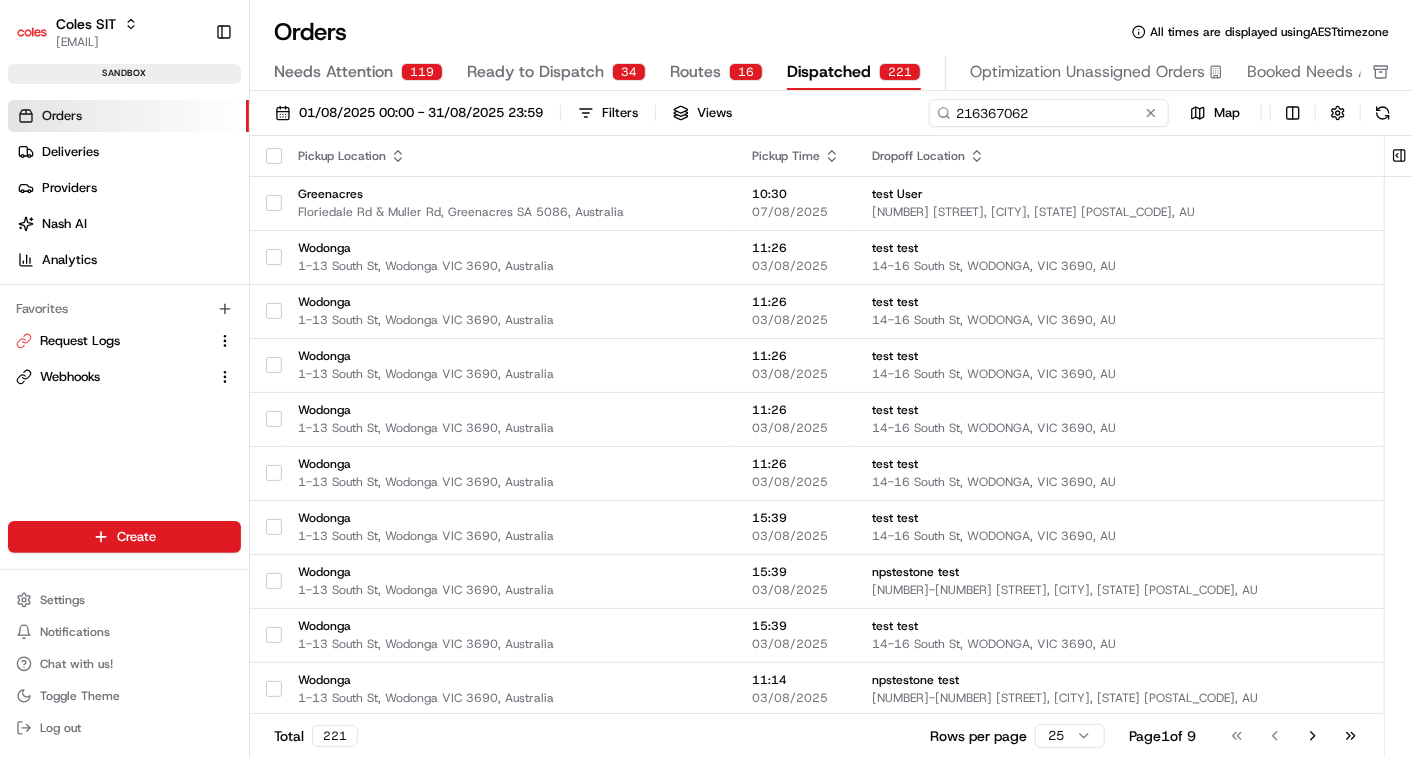 type on "216367062" 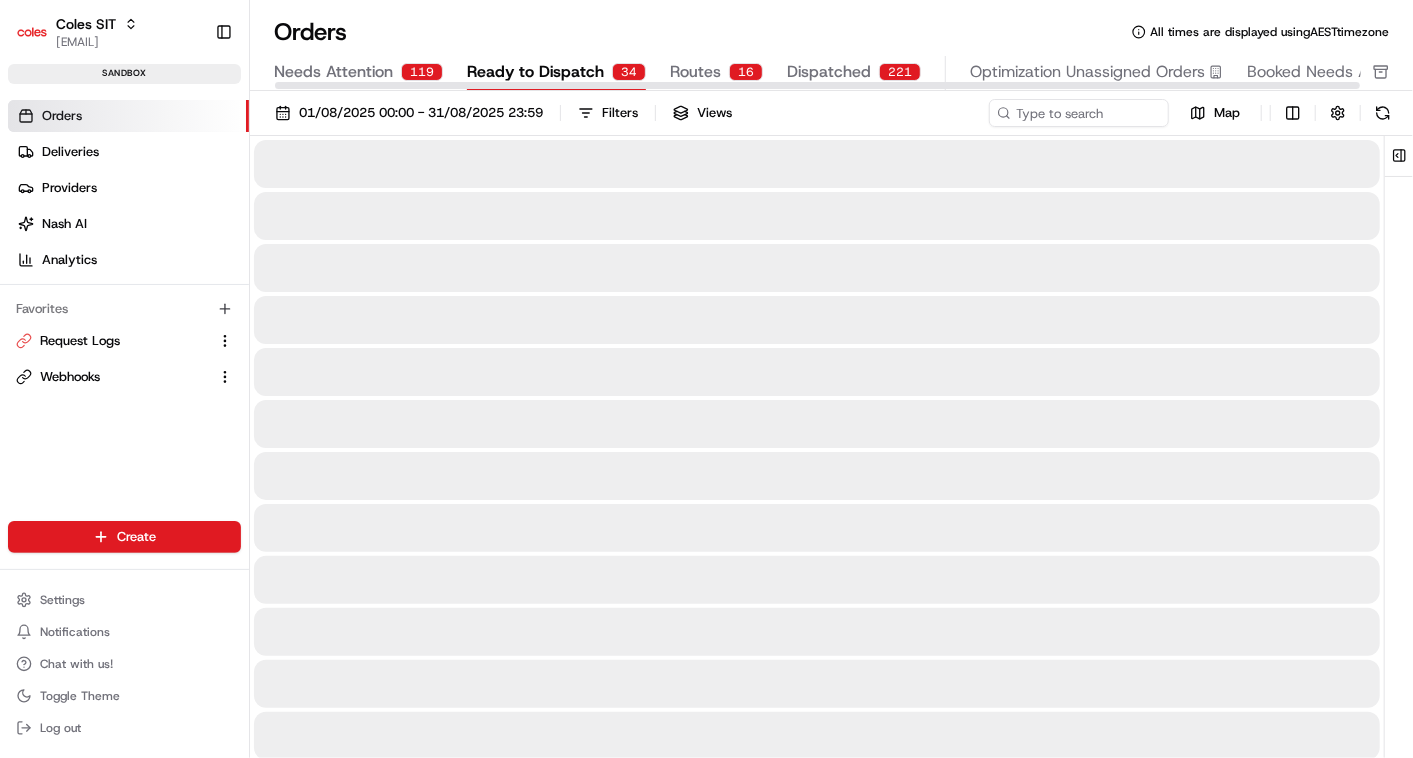 click on "Ready to Dispatch" at bounding box center (535, 72) 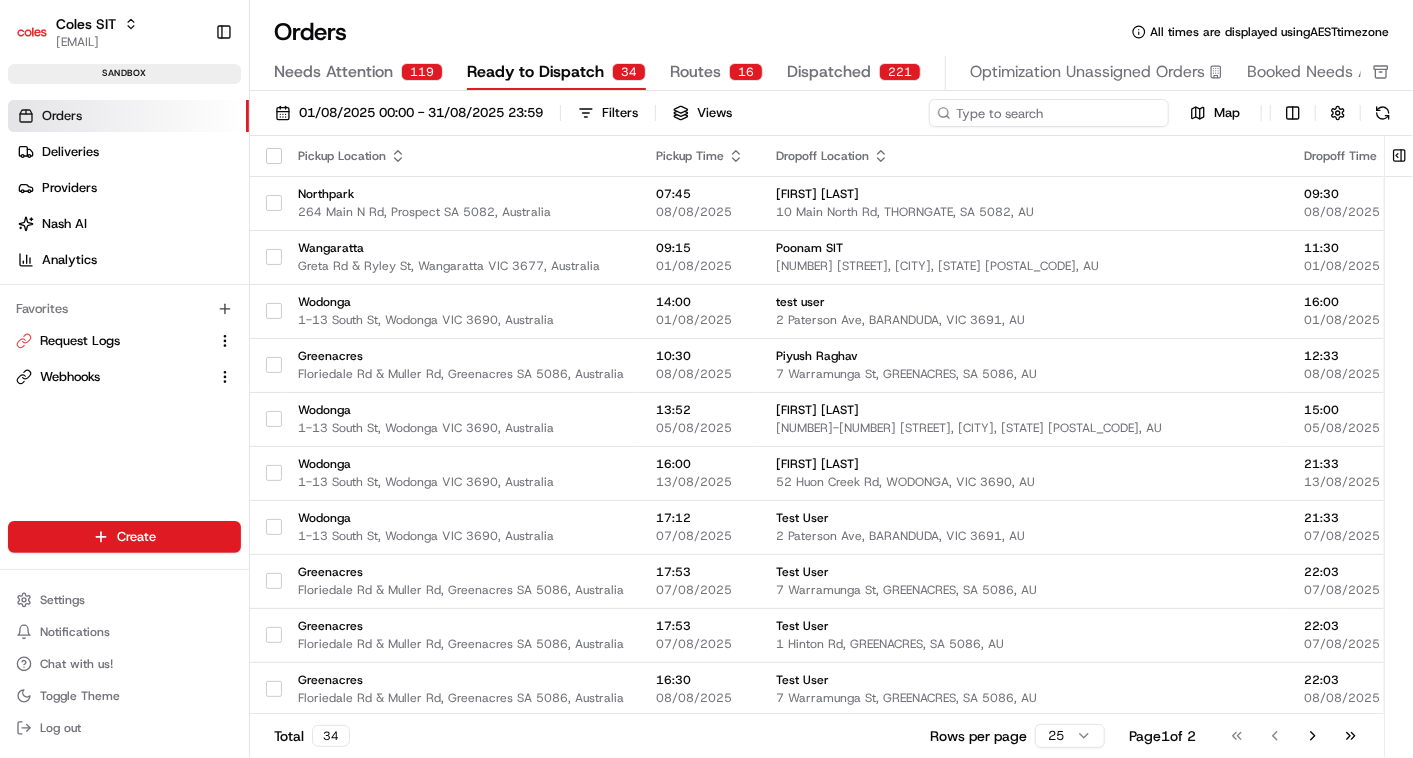click at bounding box center [1049, 113] 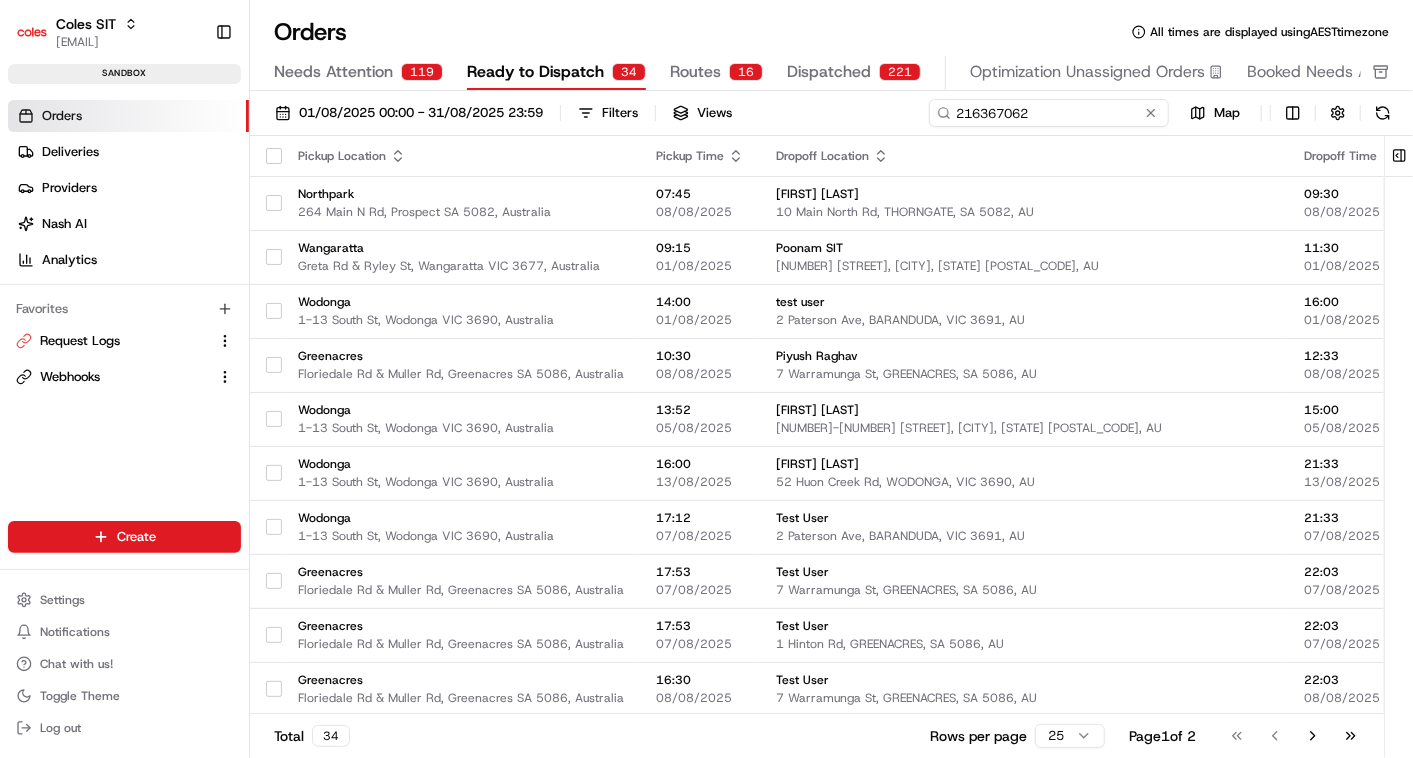 type on "216367062" 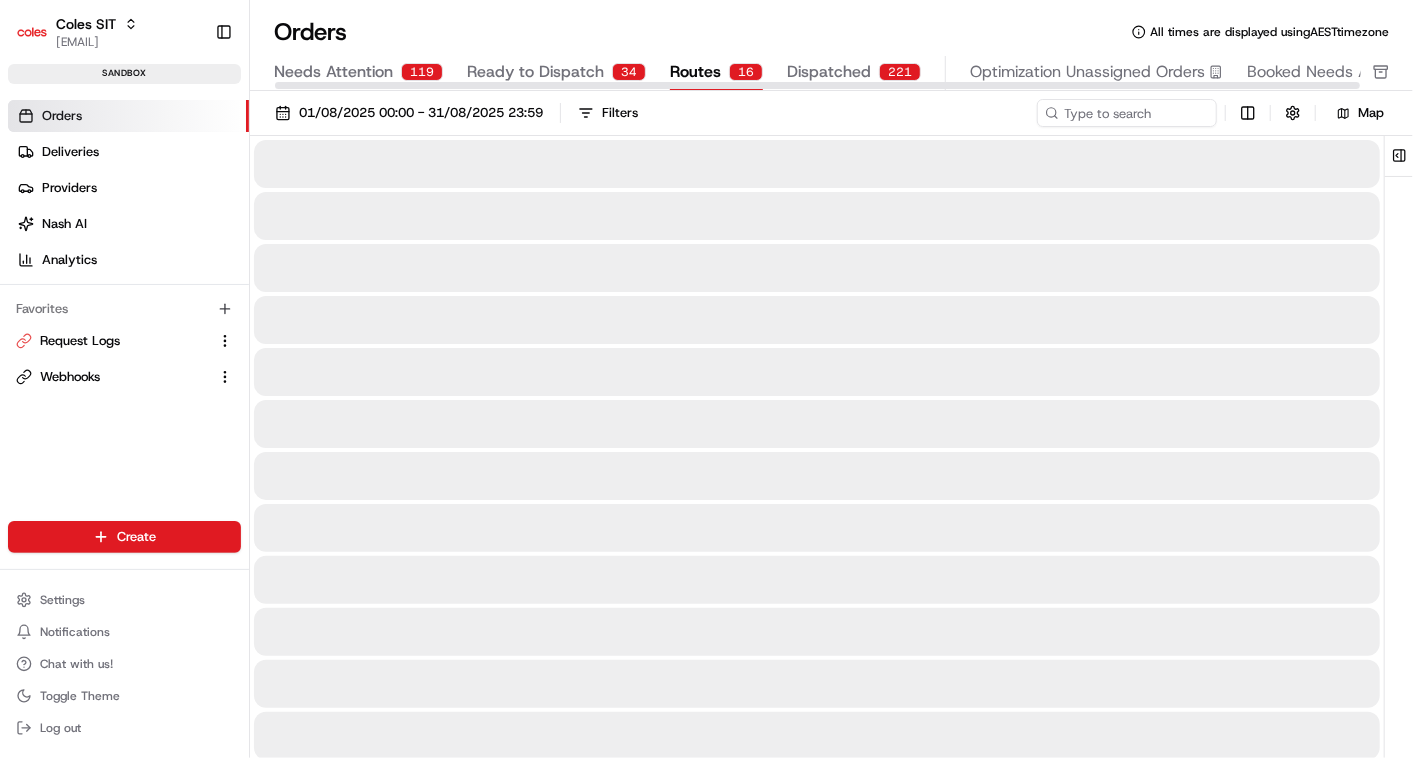 click on "Routes 16" at bounding box center (716, 73) 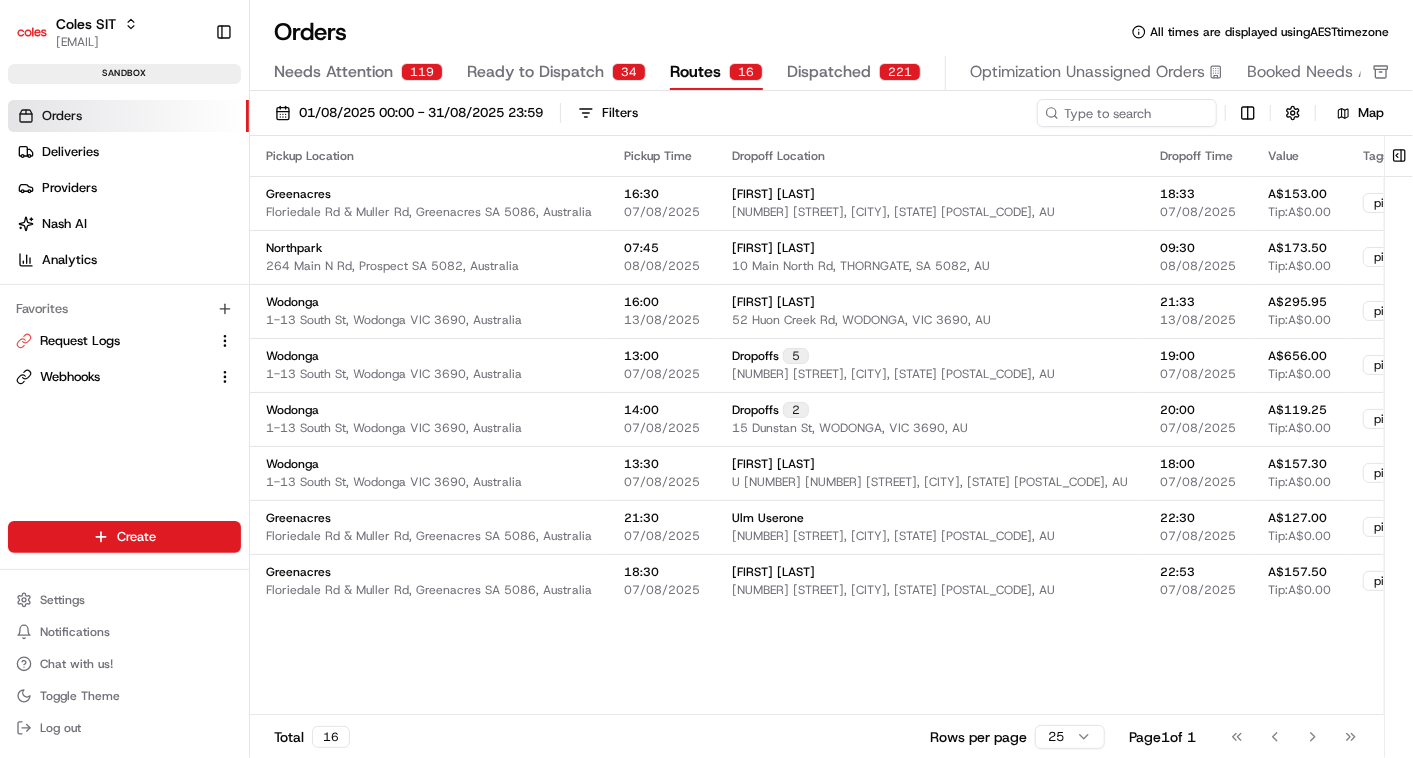 type 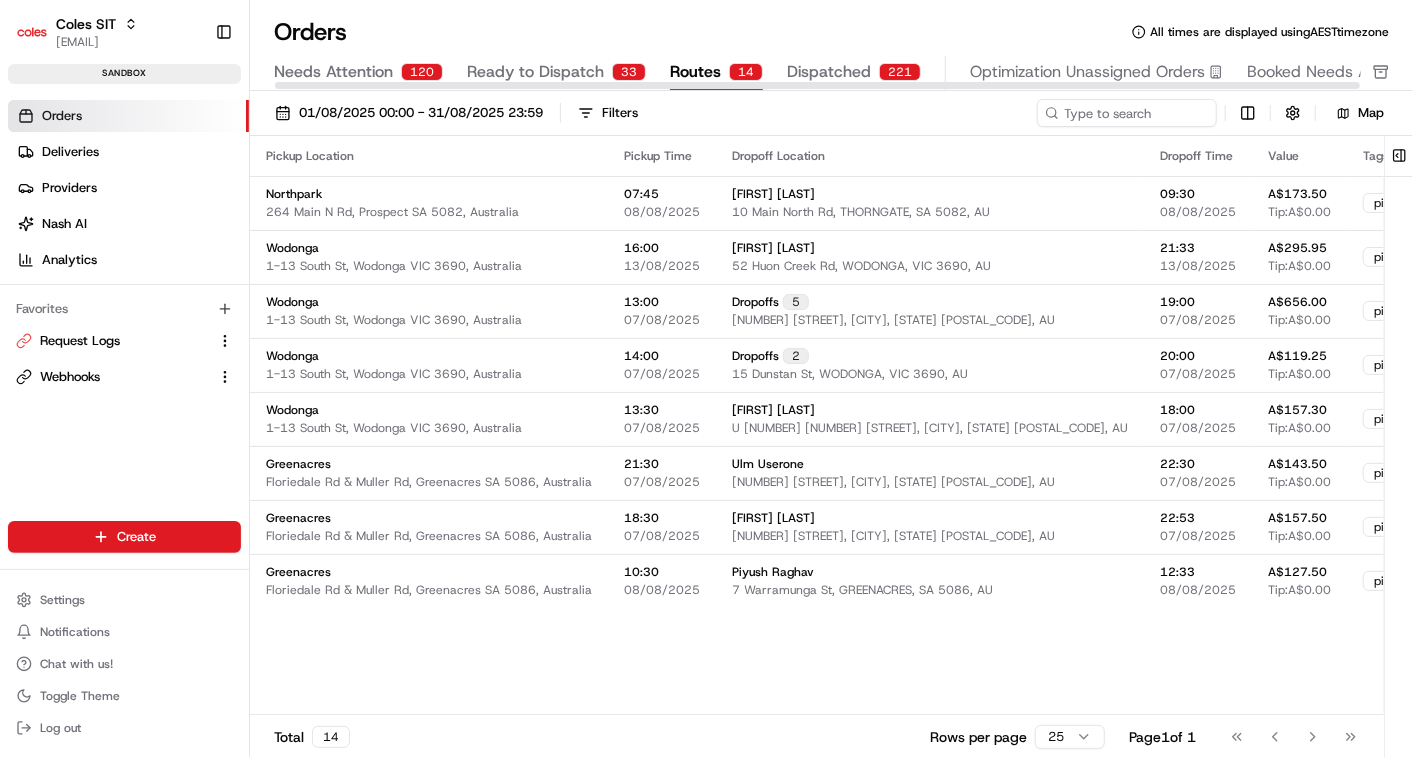 click on "Needs Attention" at bounding box center (333, 72) 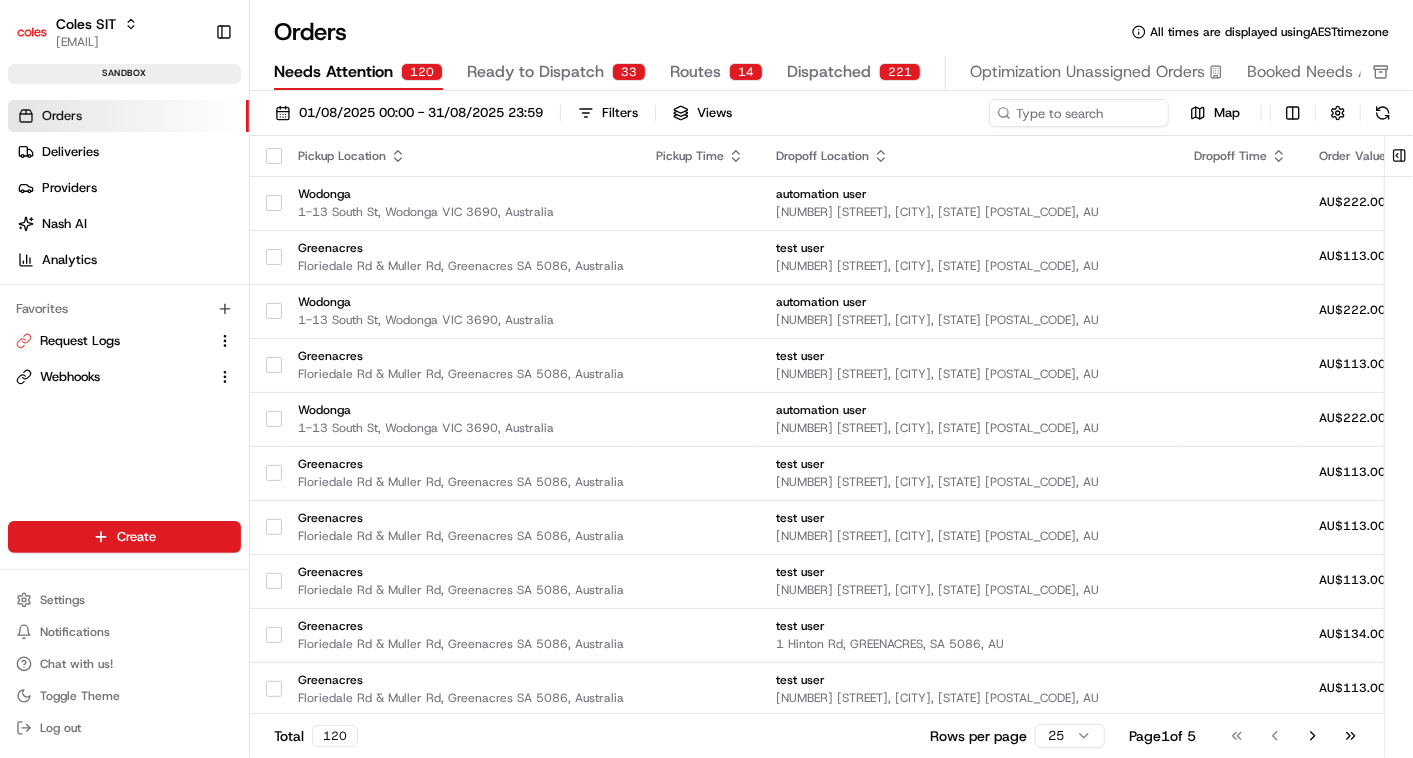 click on "Dropoff Location" at bounding box center [969, 156] 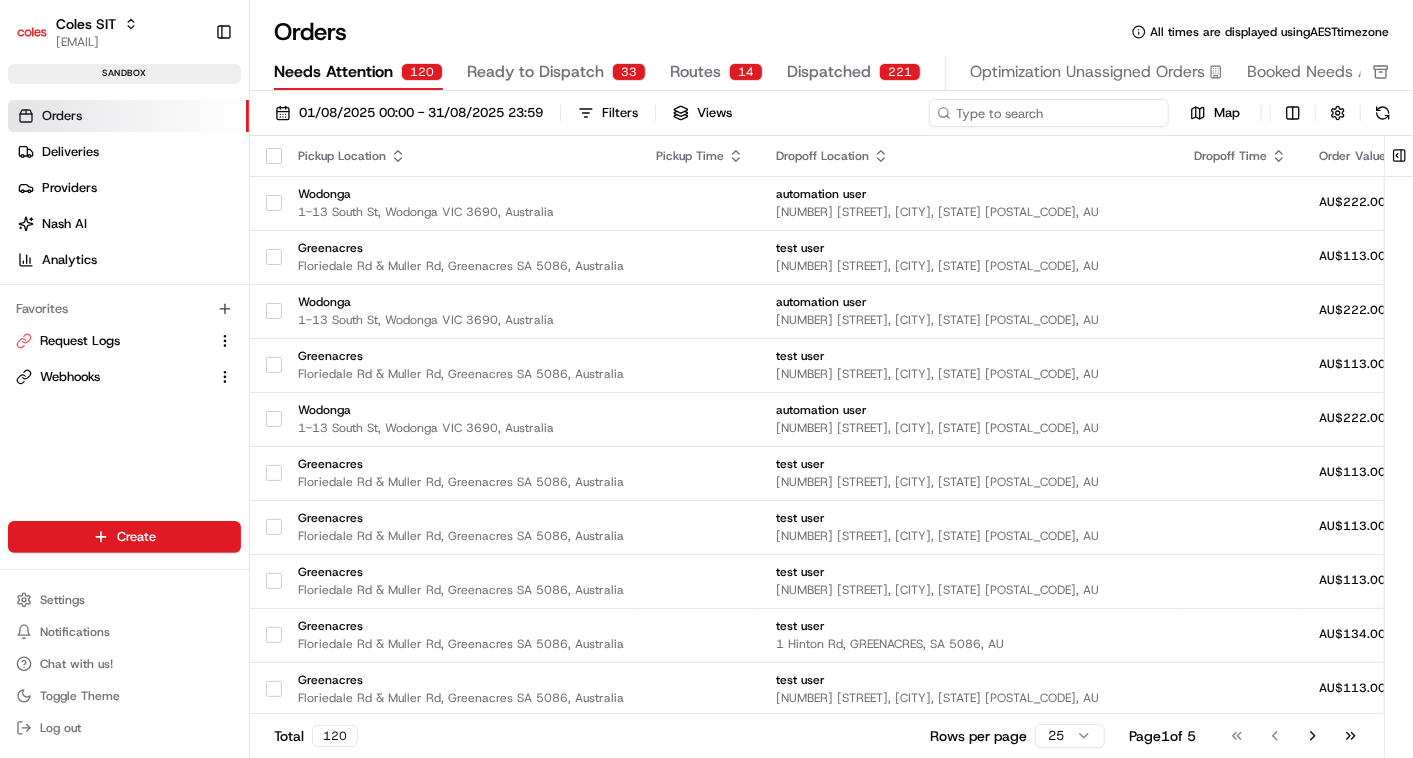 click at bounding box center [1049, 113] 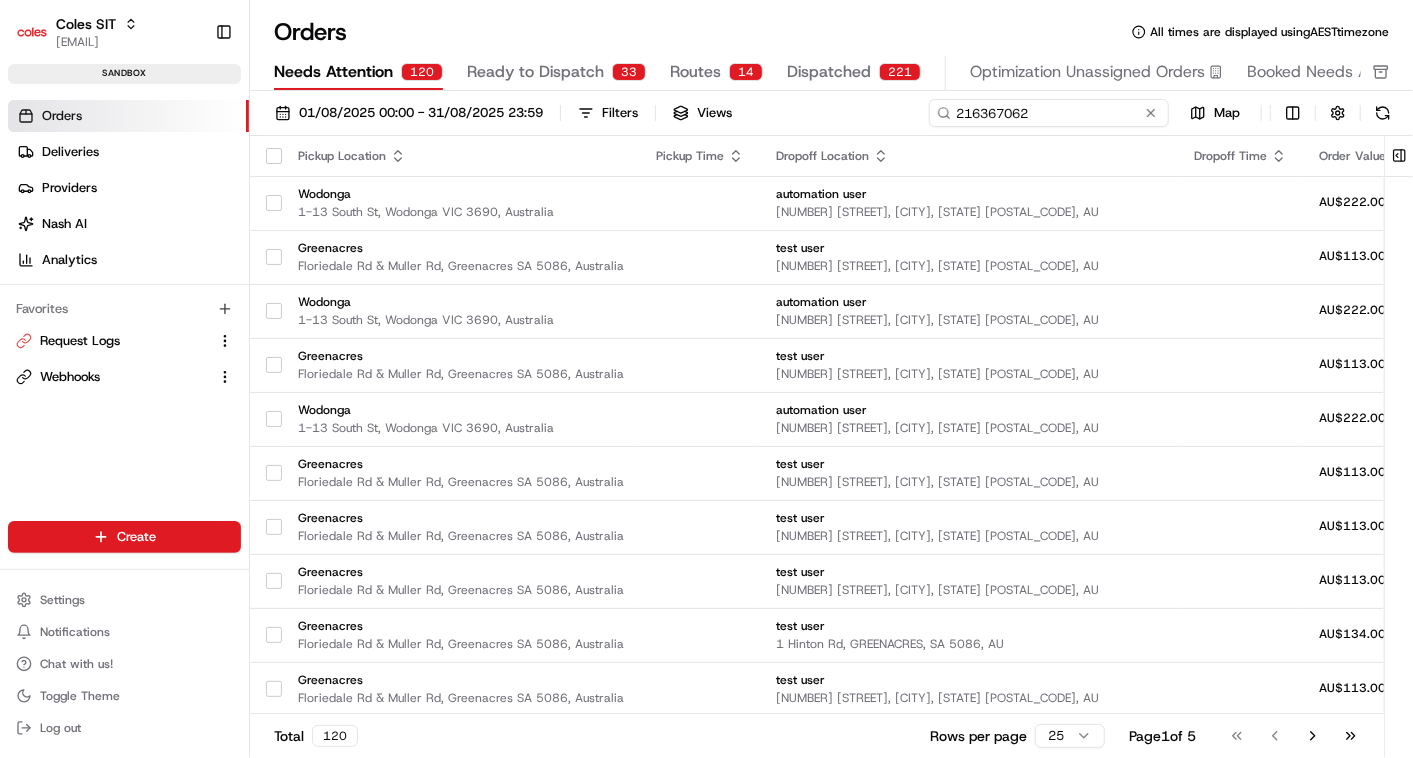 type on "216367062" 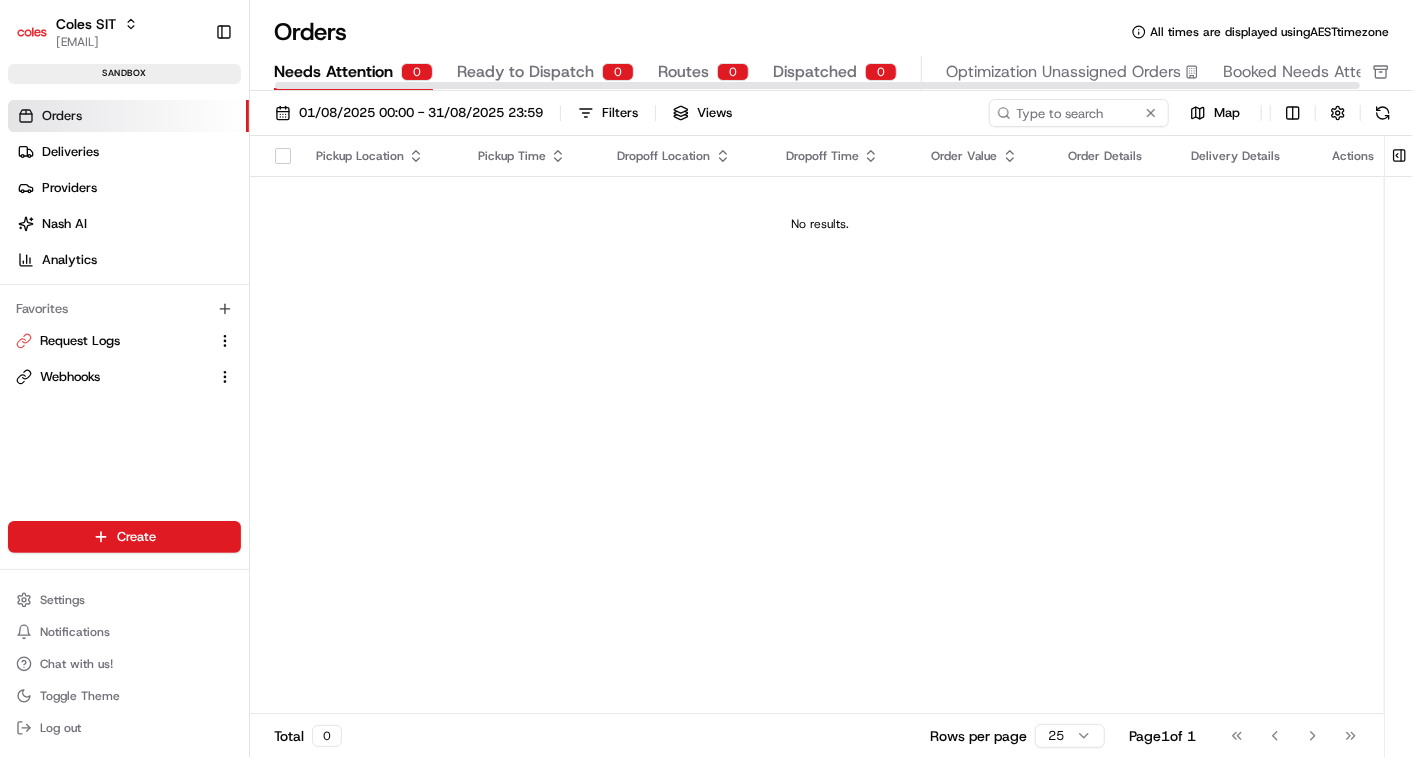 click on "Ready to Dispatch" at bounding box center (525, 72) 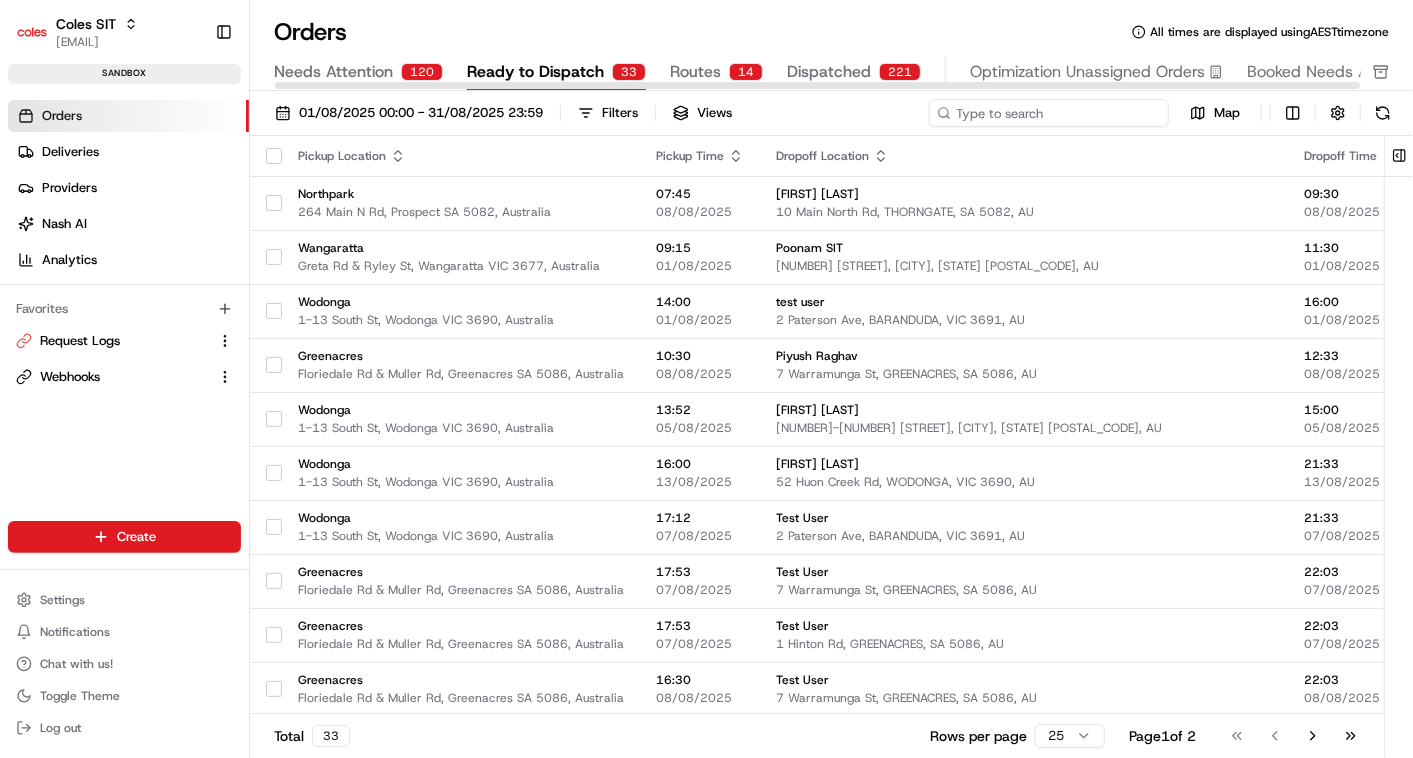 click at bounding box center (1049, 113) 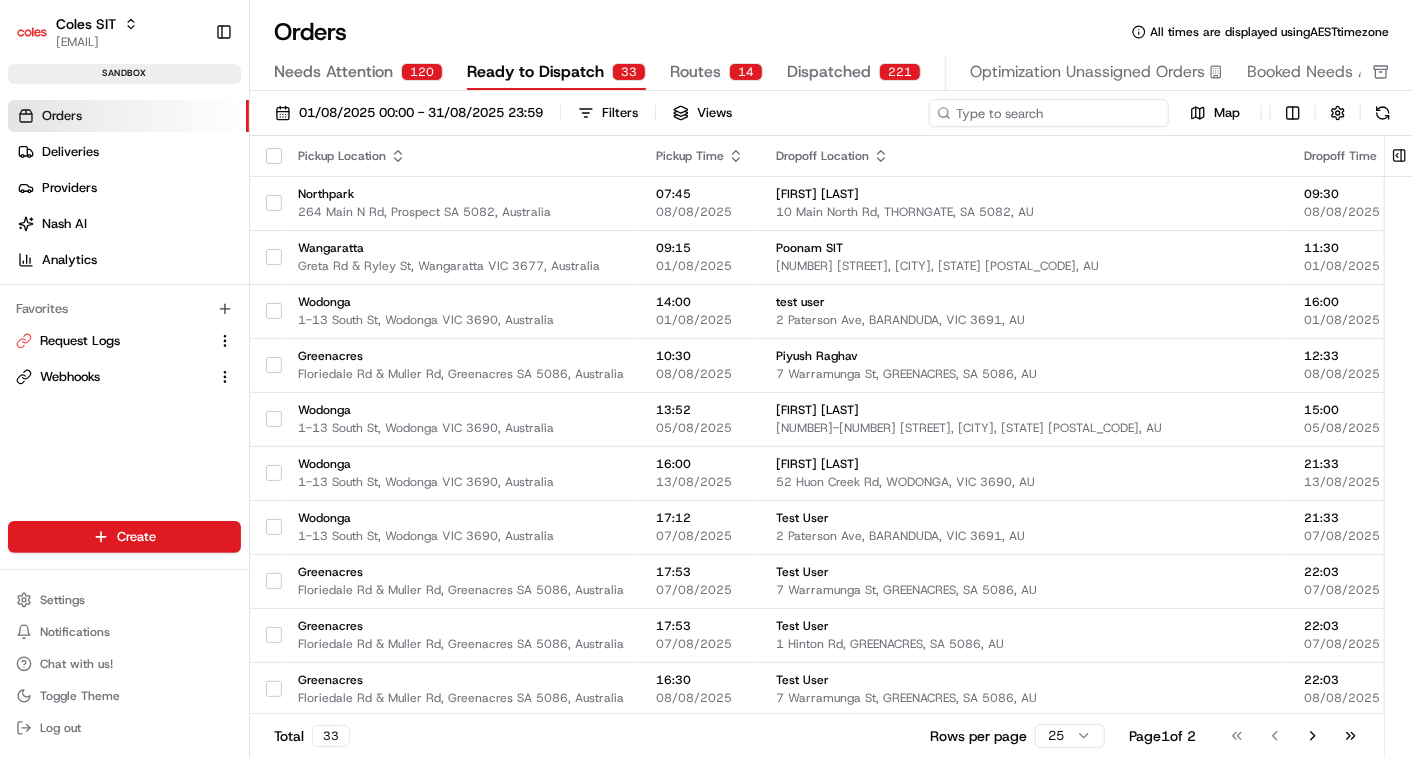 paste on "216367062" 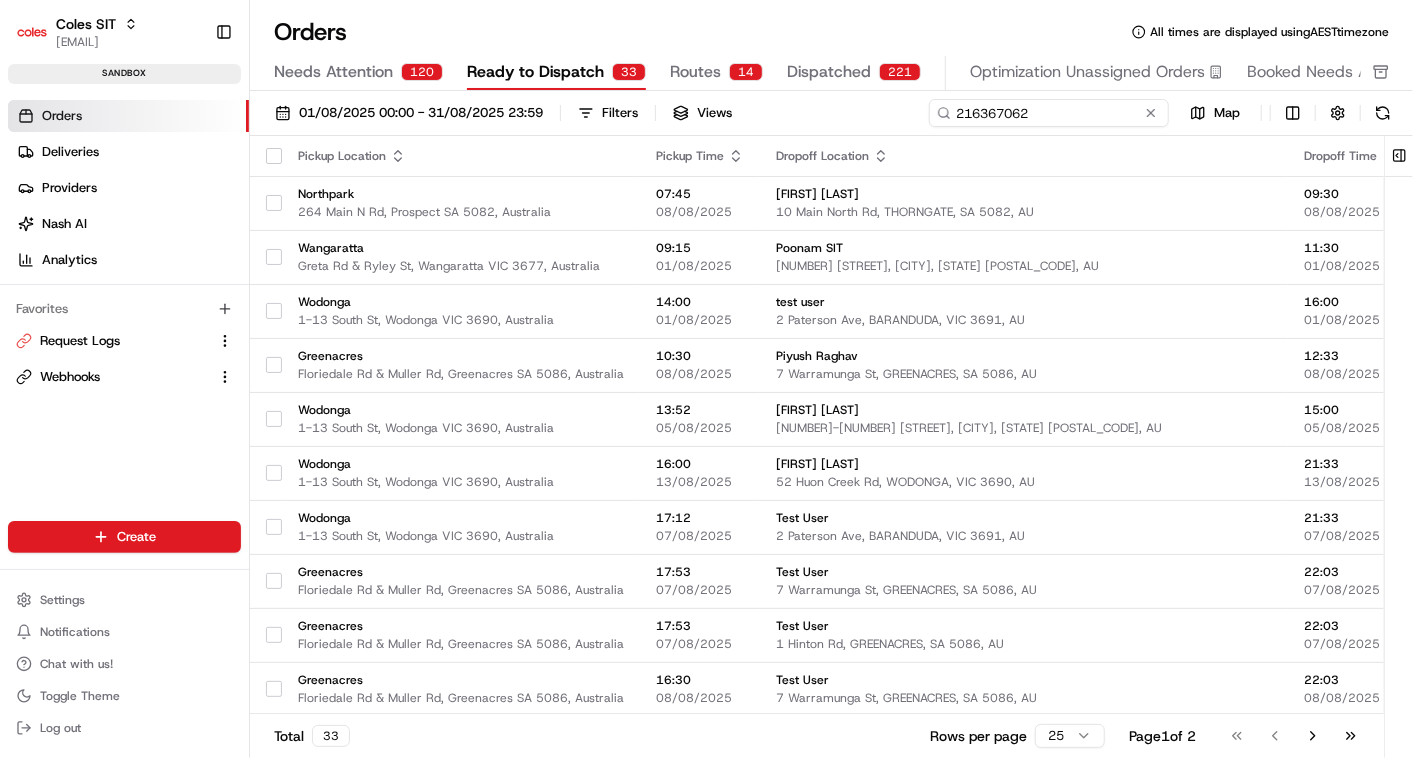 type on "216367062" 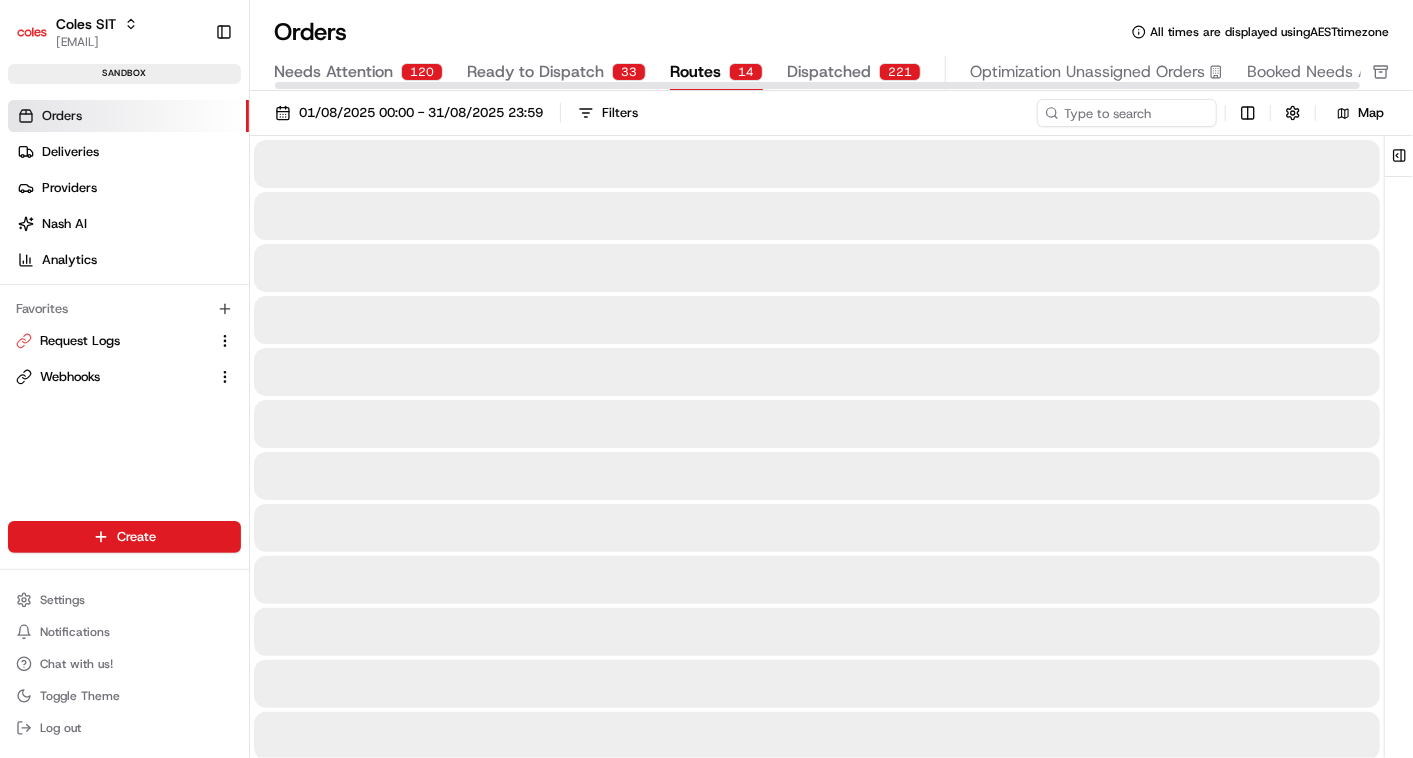 click on "Routes" at bounding box center [695, 72] 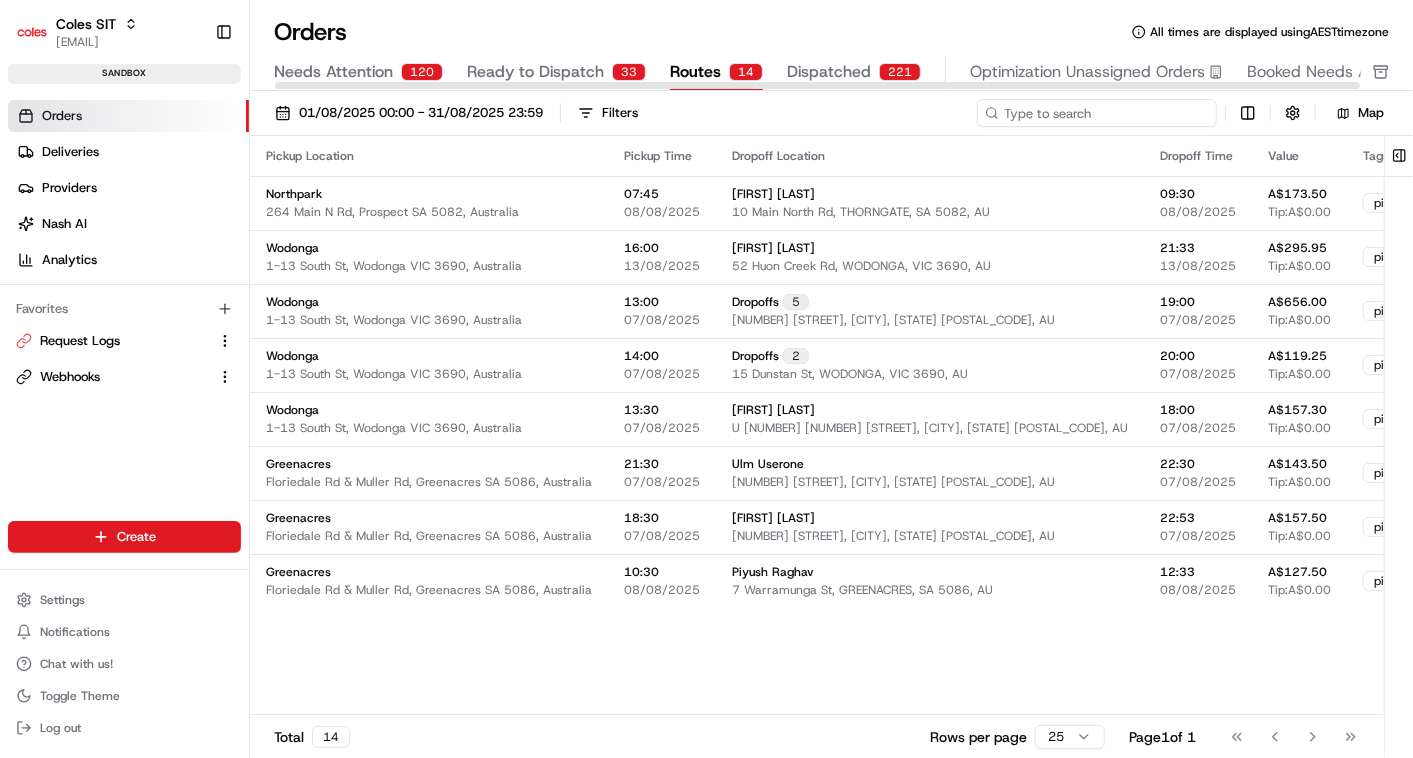 click at bounding box center [1097, 113] 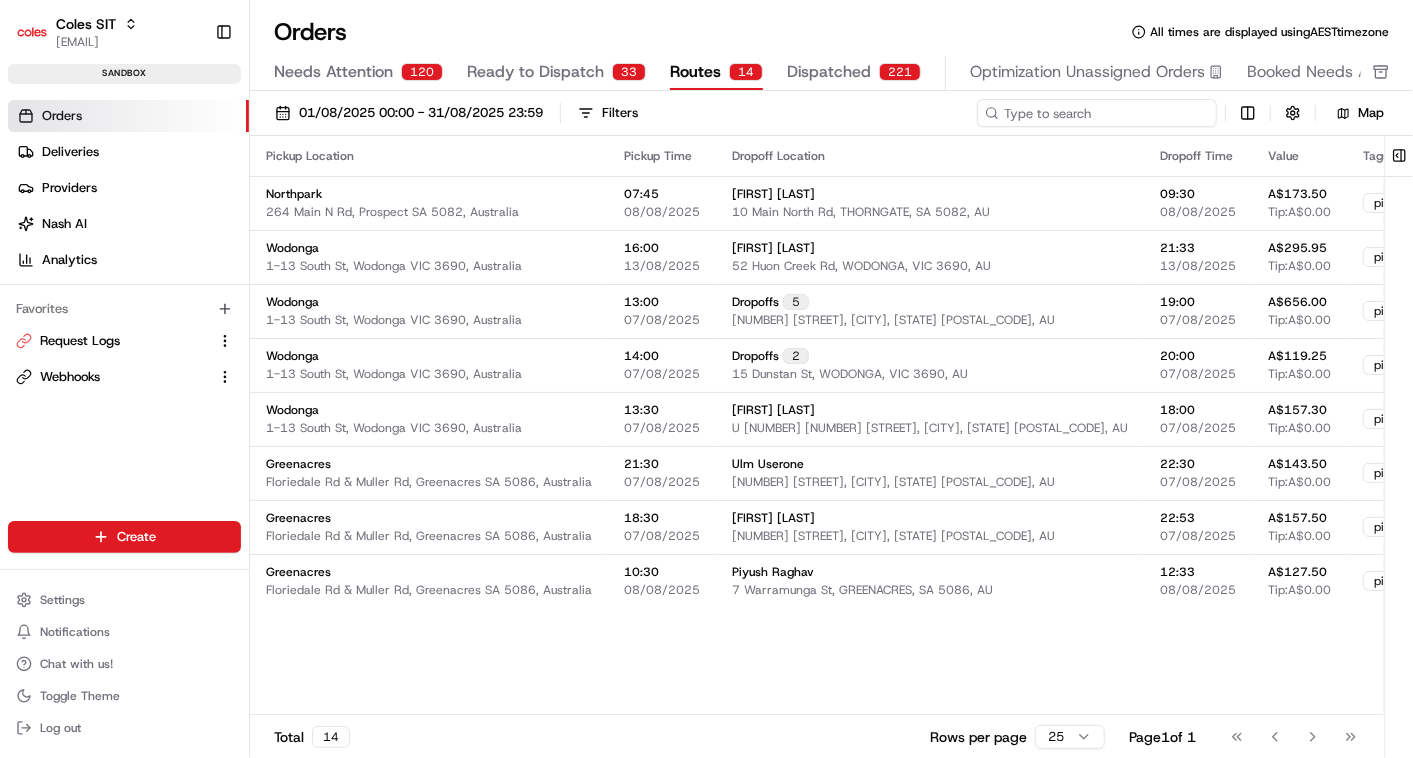 paste on "216367062" 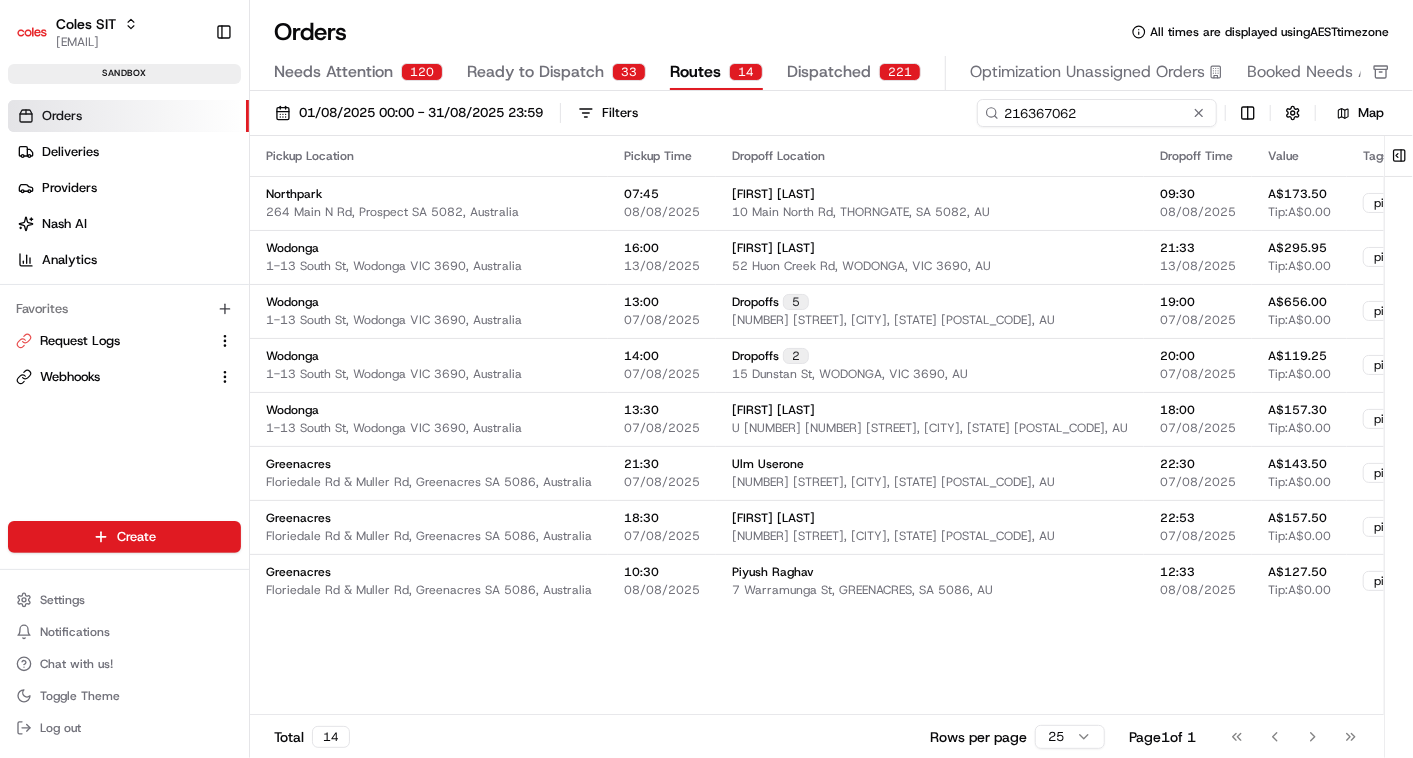 type on "216367062" 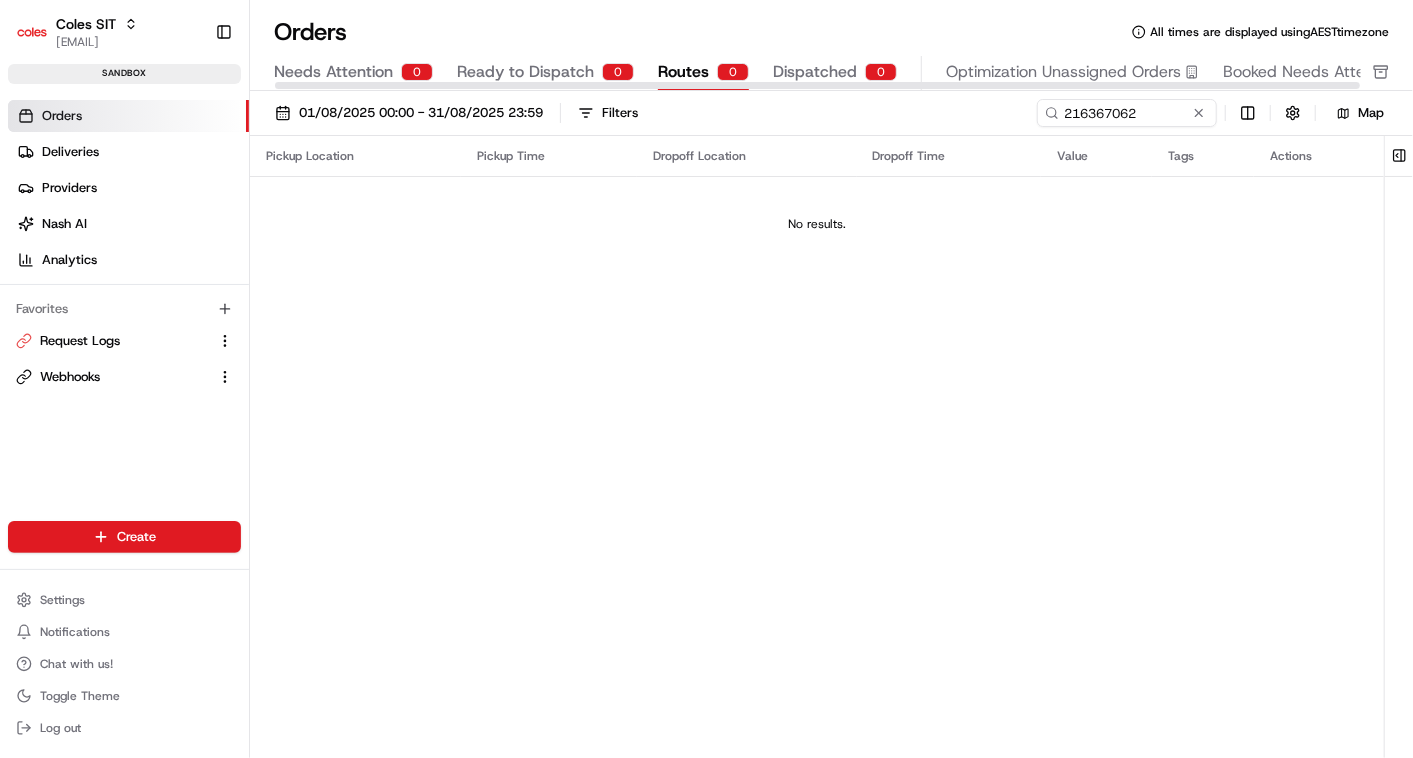 click on "Dispatched" at bounding box center (815, 72) 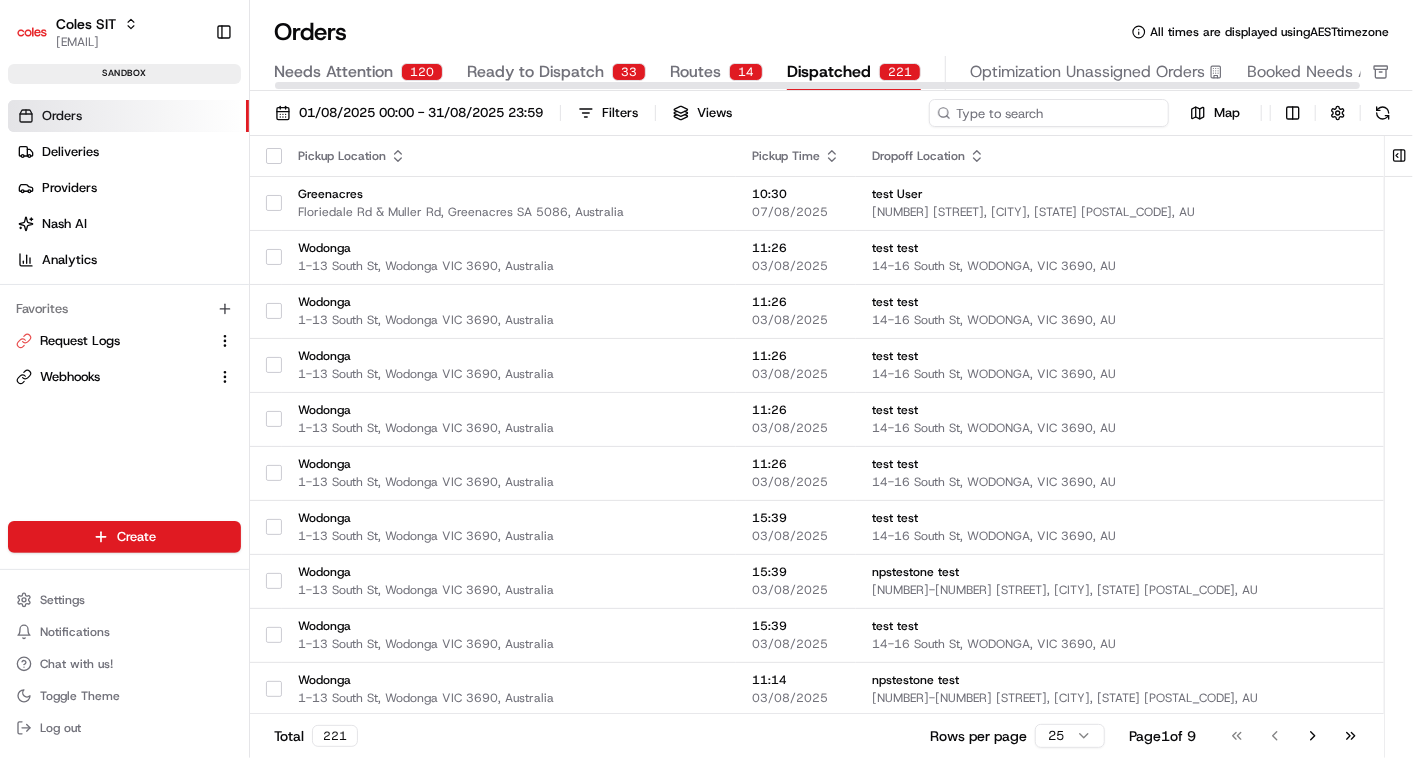 click at bounding box center (1049, 113) 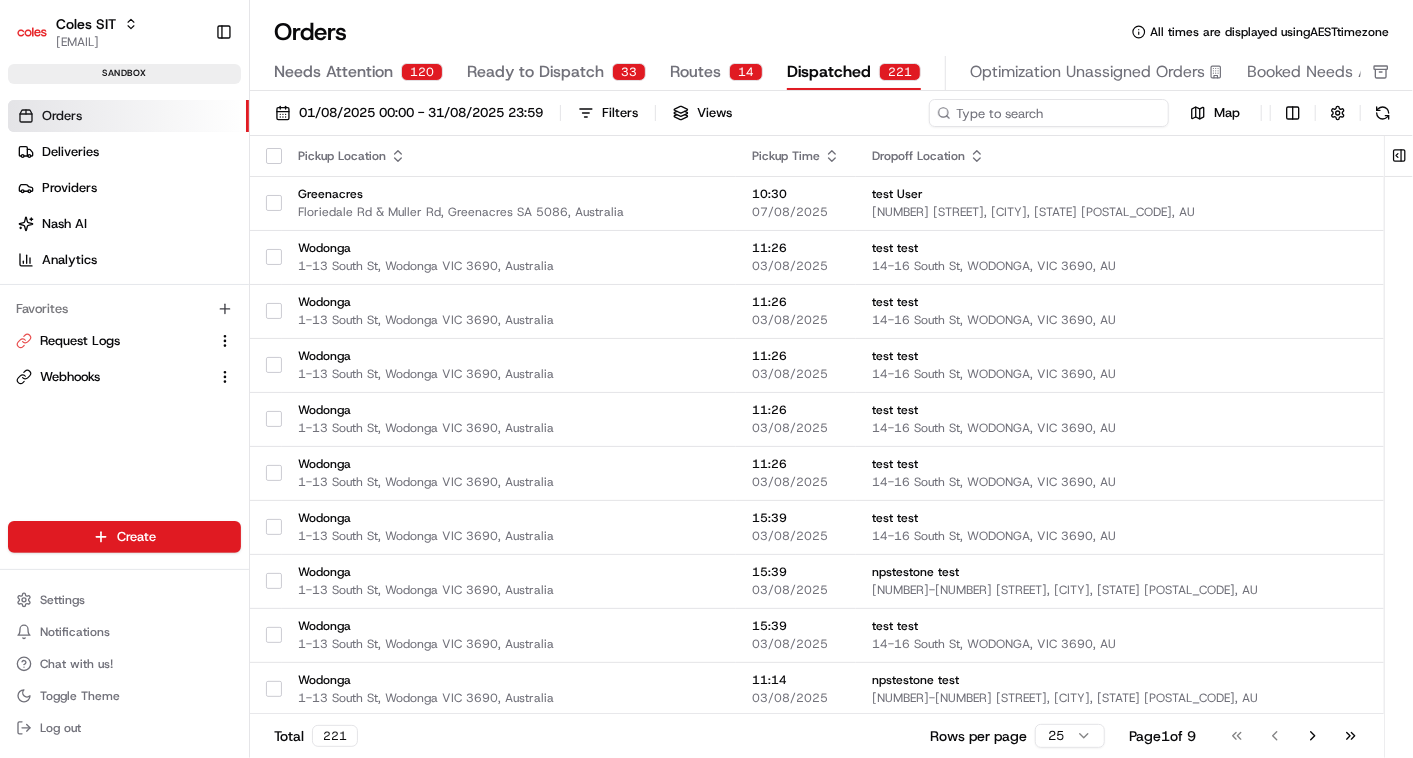 paste on "216367062" 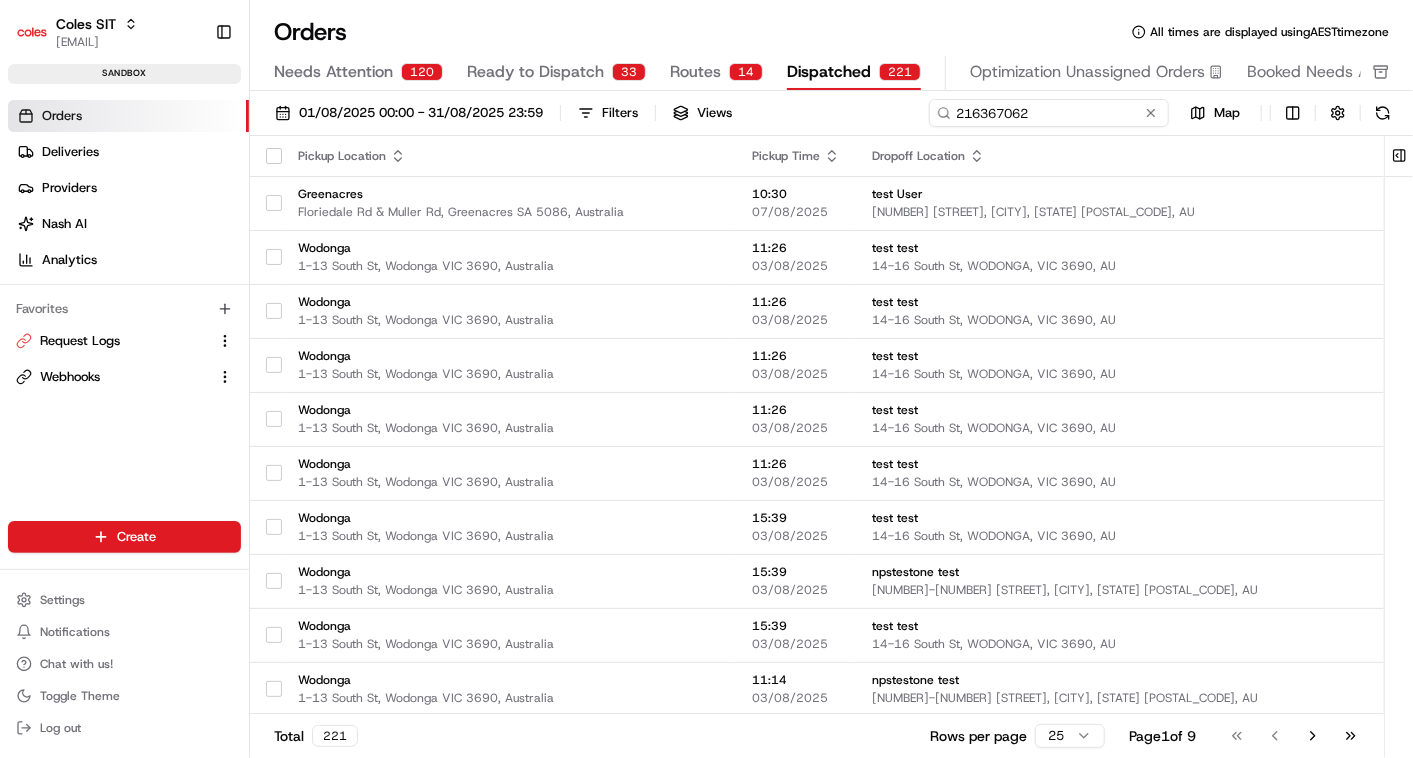 type on "216367062" 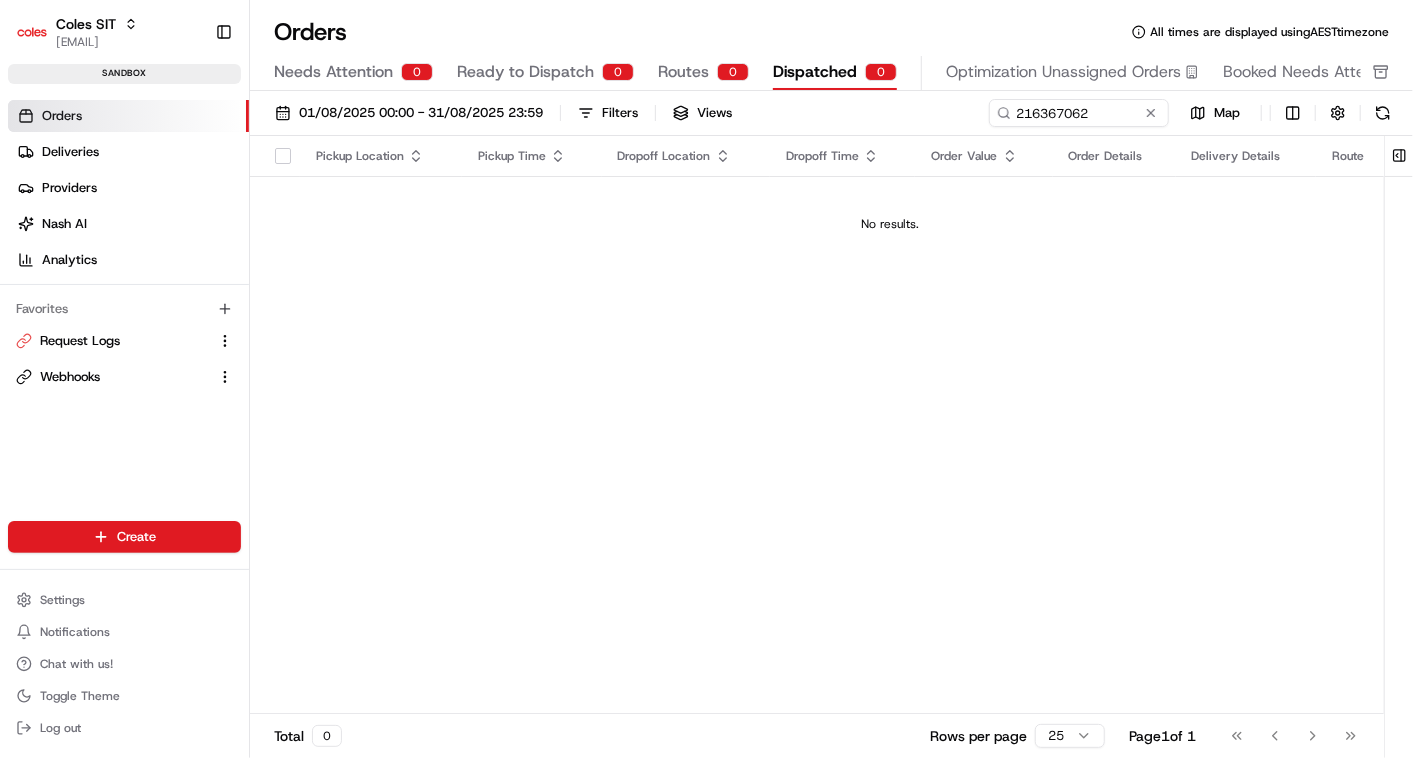 drag, startPoint x: 886, startPoint y: 756, endPoint x: 342, endPoint y: 697, distance: 547.1901 